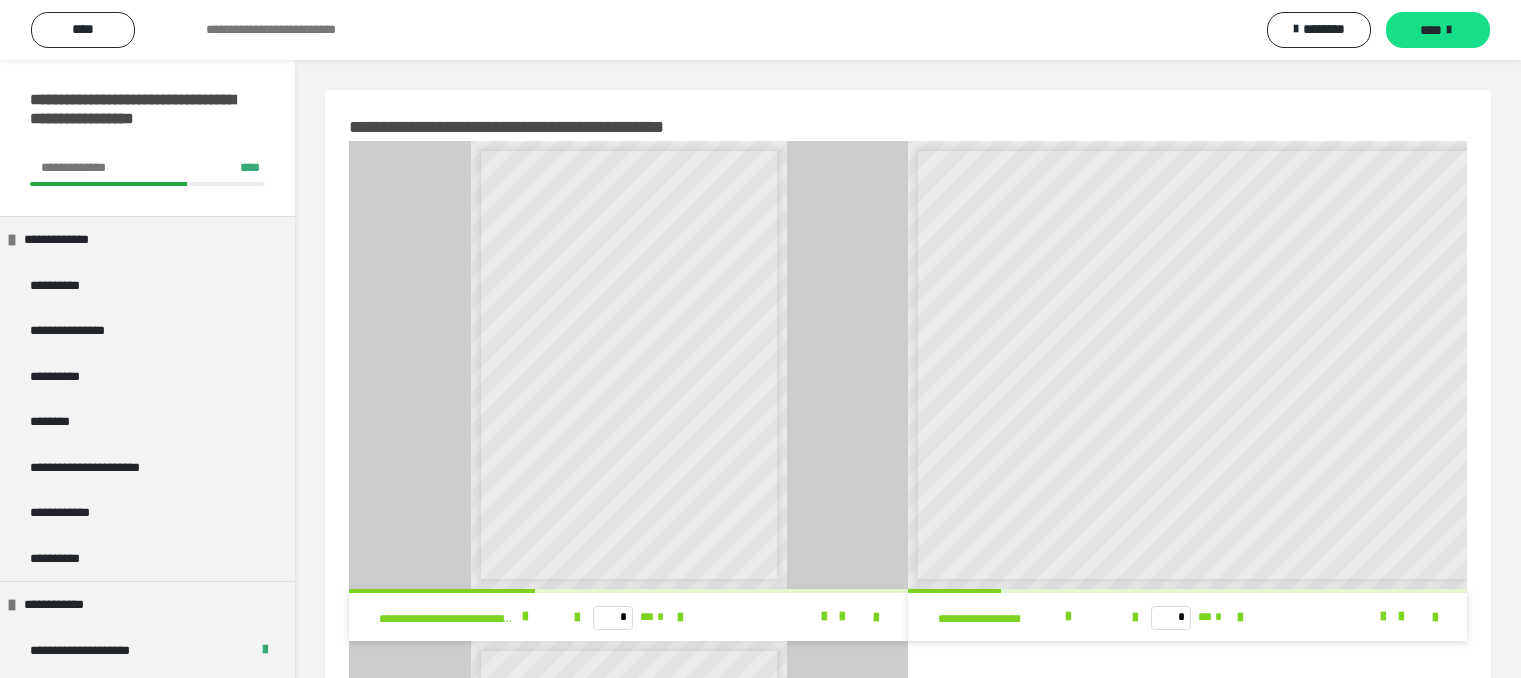 scroll, scrollTop: 0, scrollLeft: 0, axis: both 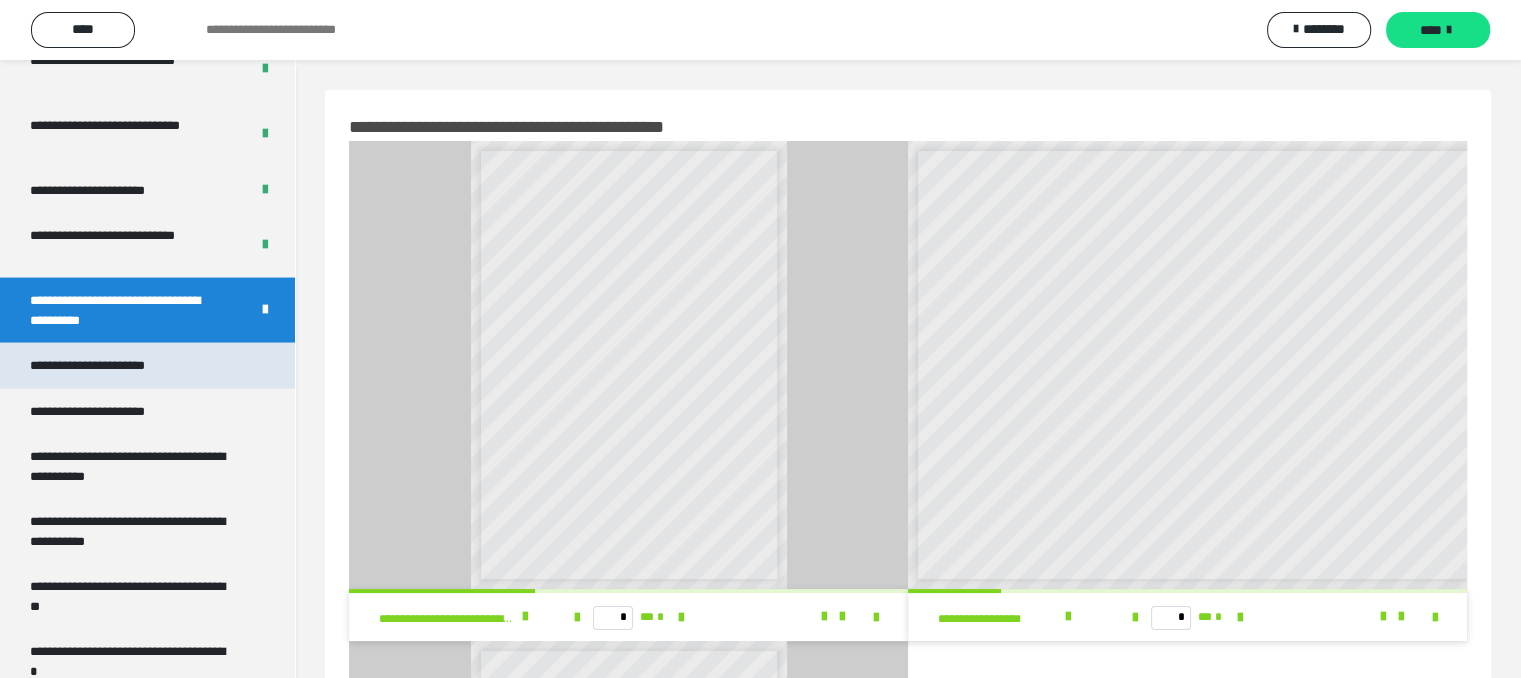 click on "**********" at bounding box center (147, 366) 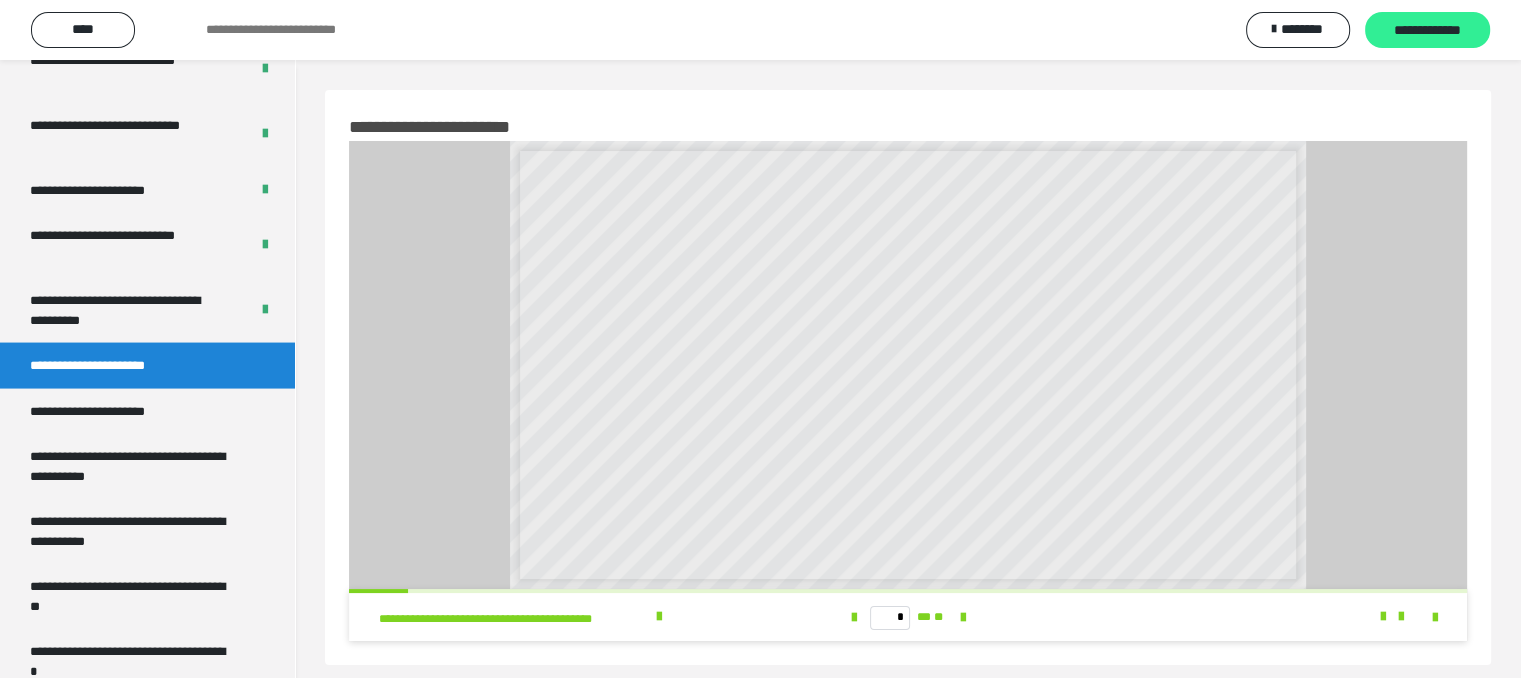 click on "**********" at bounding box center [1427, 31] 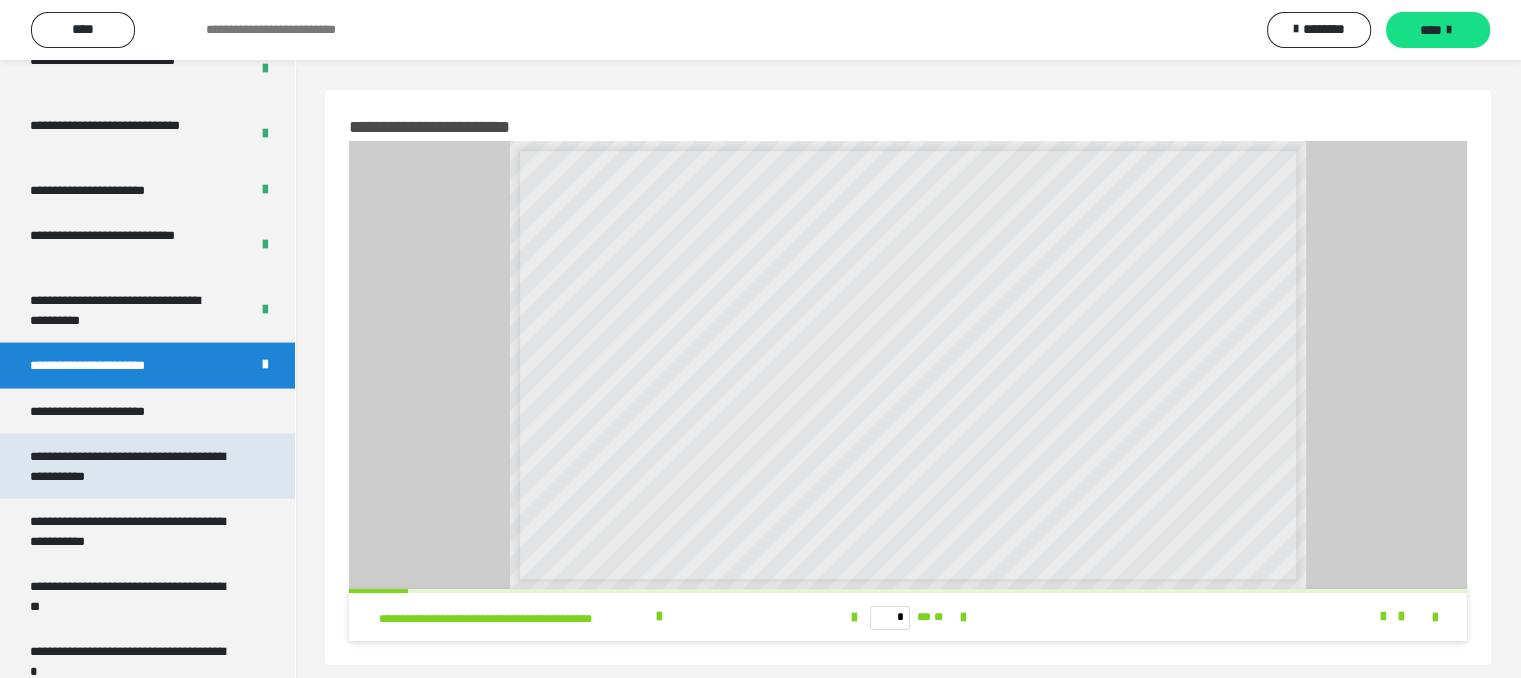 scroll, scrollTop: 4009, scrollLeft: 0, axis: vertical 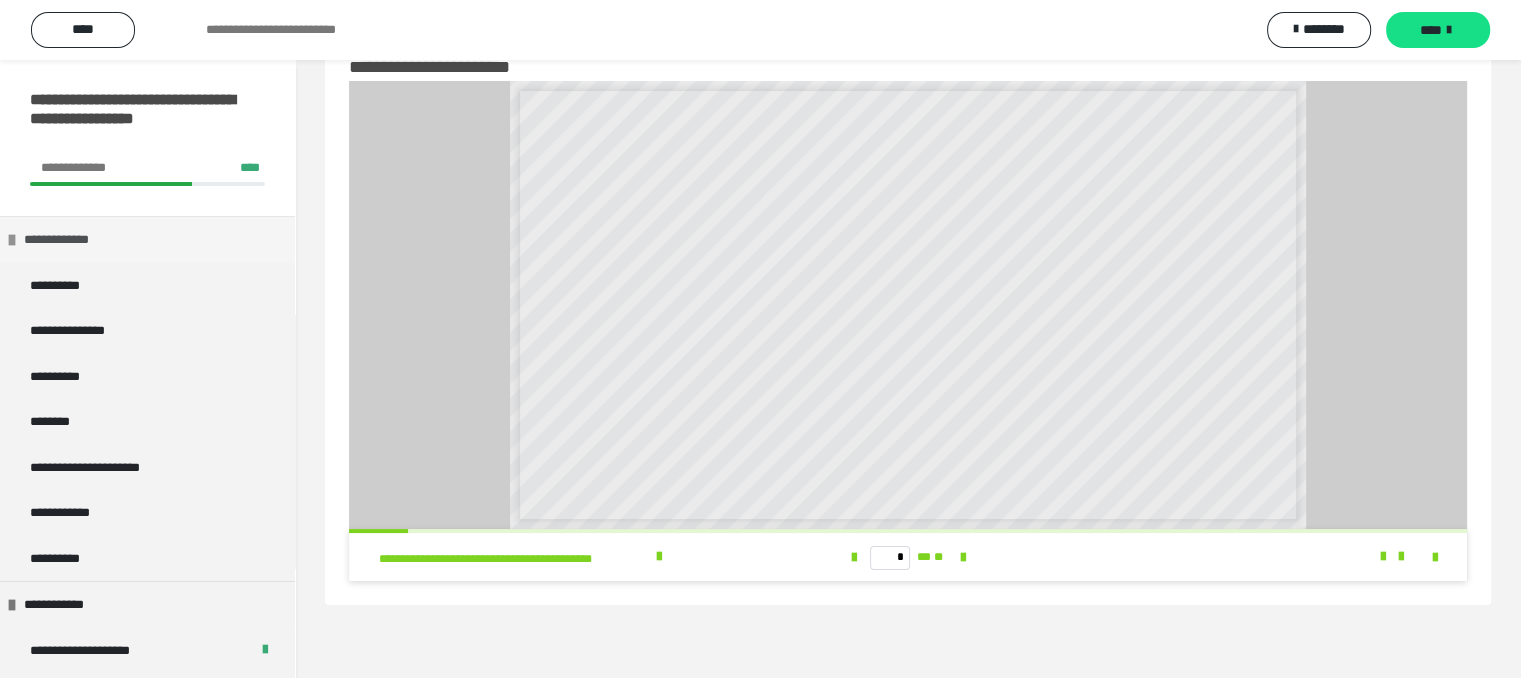 click on "**********" at bounding box center [147, 239] 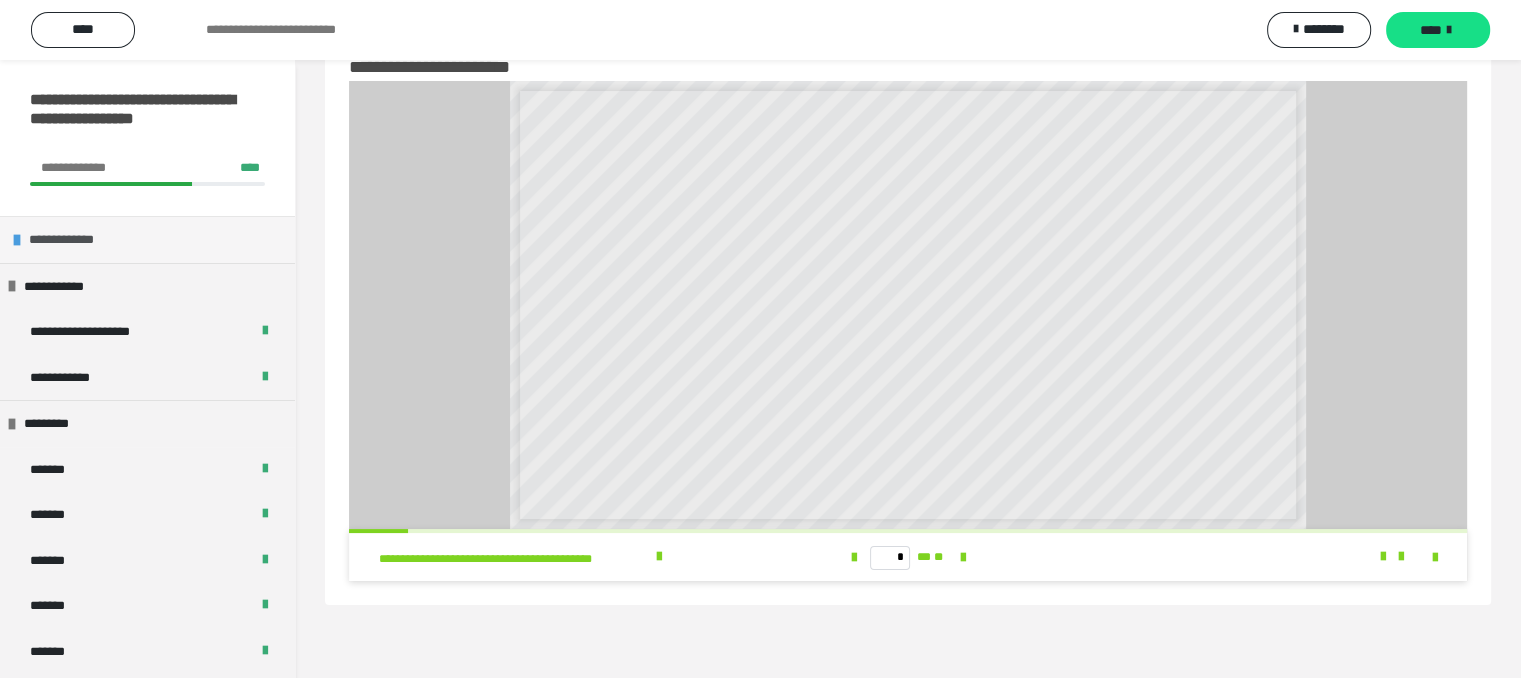 click on "**********" at bounding box center [147, 239] 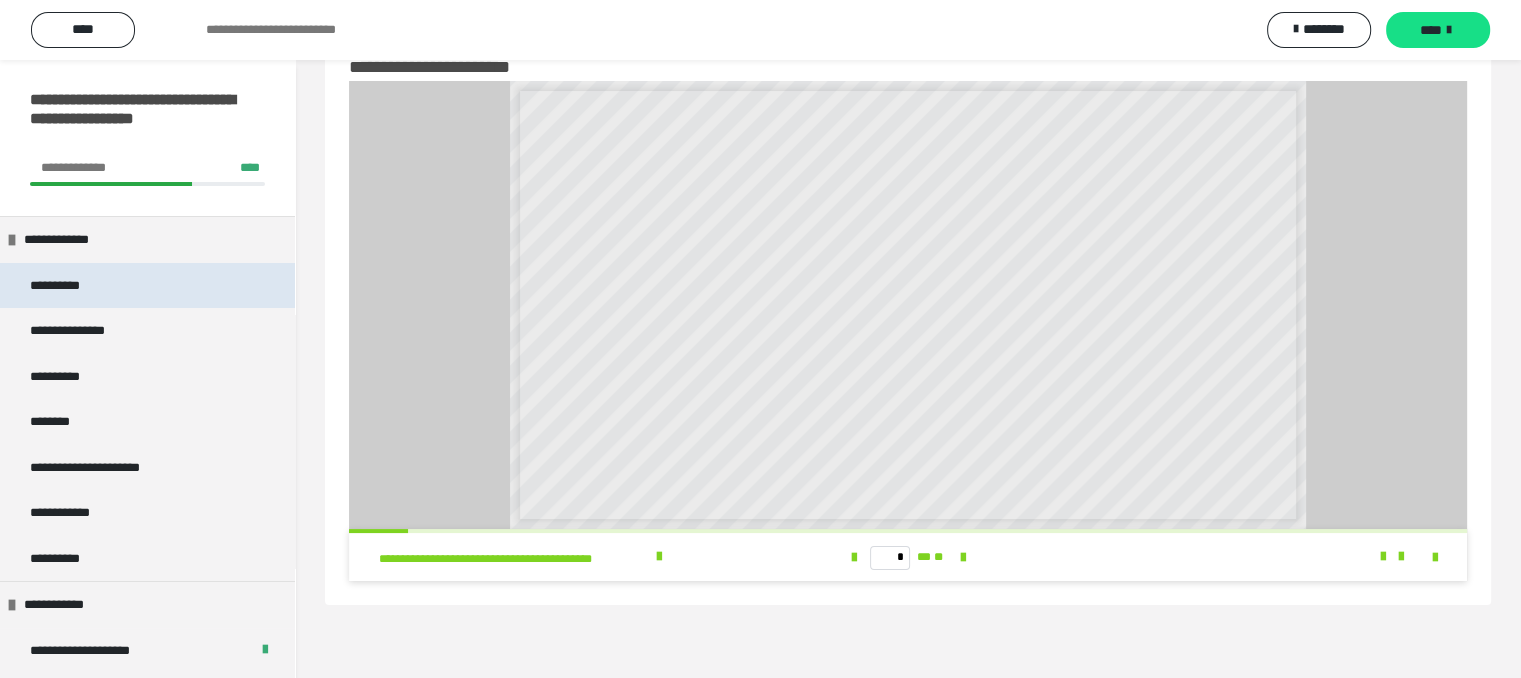 click on "**********" at bounding box center (147, 286) 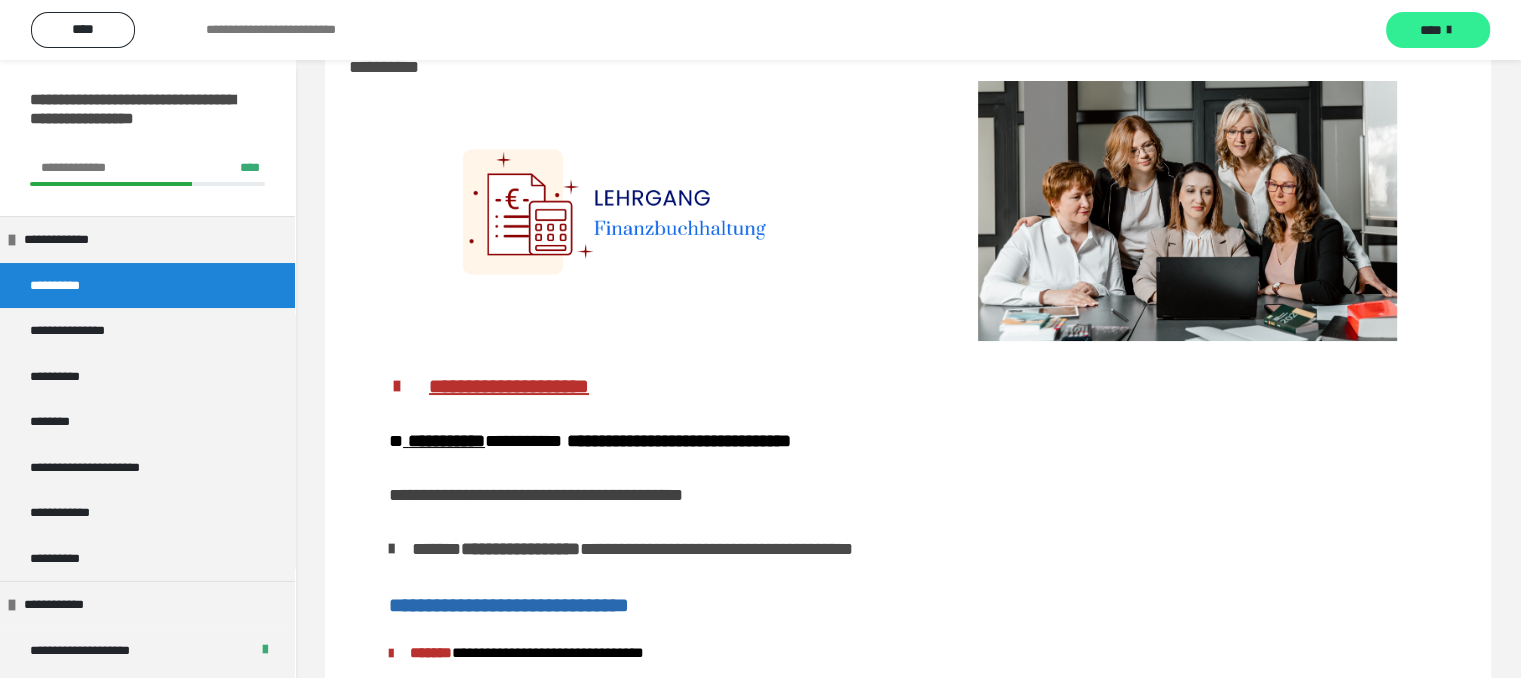 click on "****" at bounding box center [1431, 30] 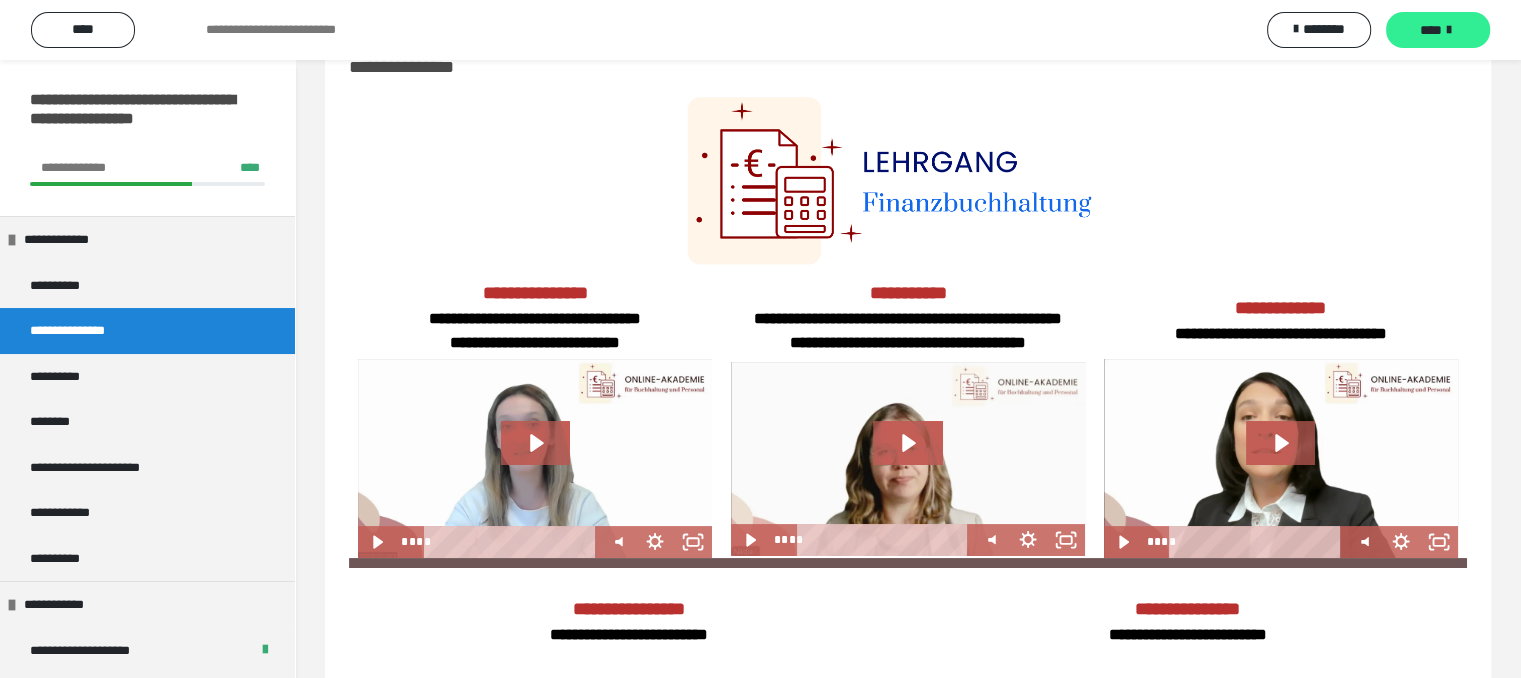 click on "****" at bounding box center (1431, 30) 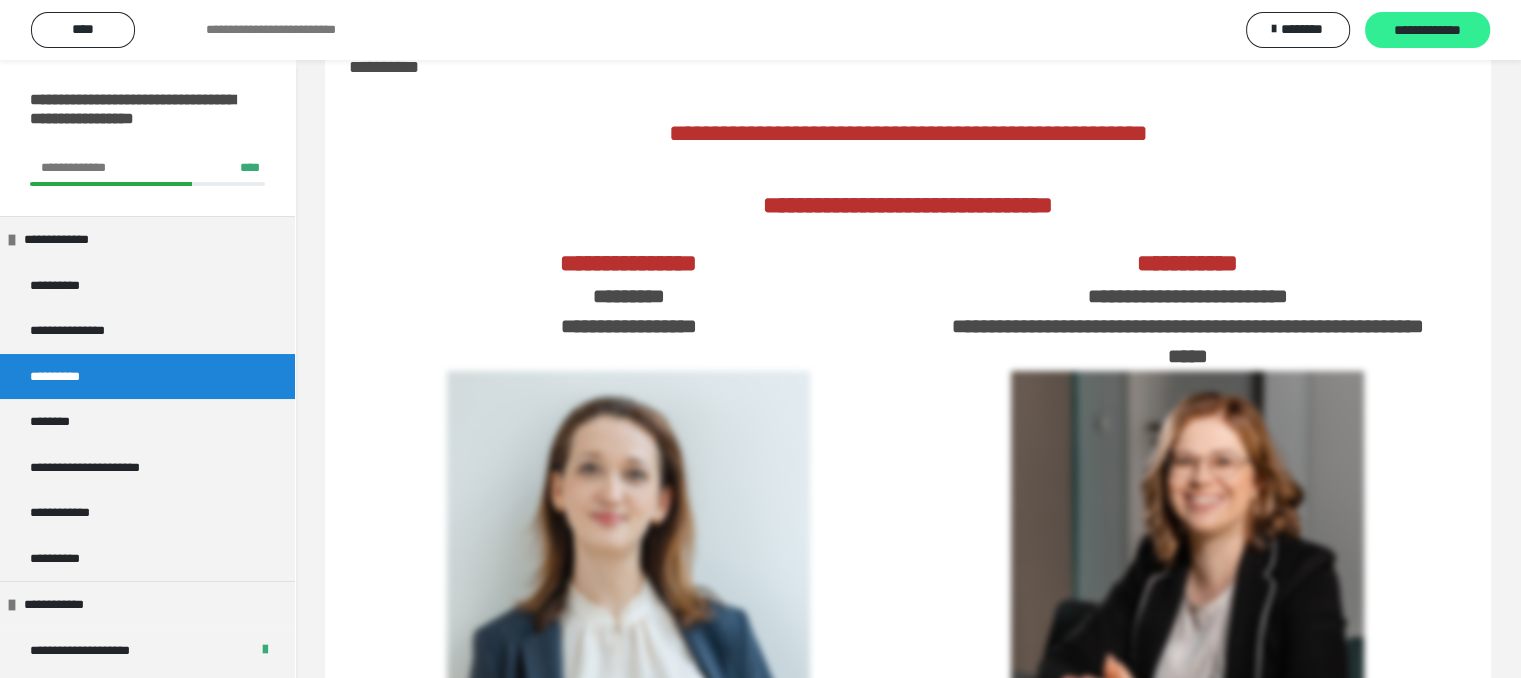 click on "**********" at bounding box center (1427, 31) 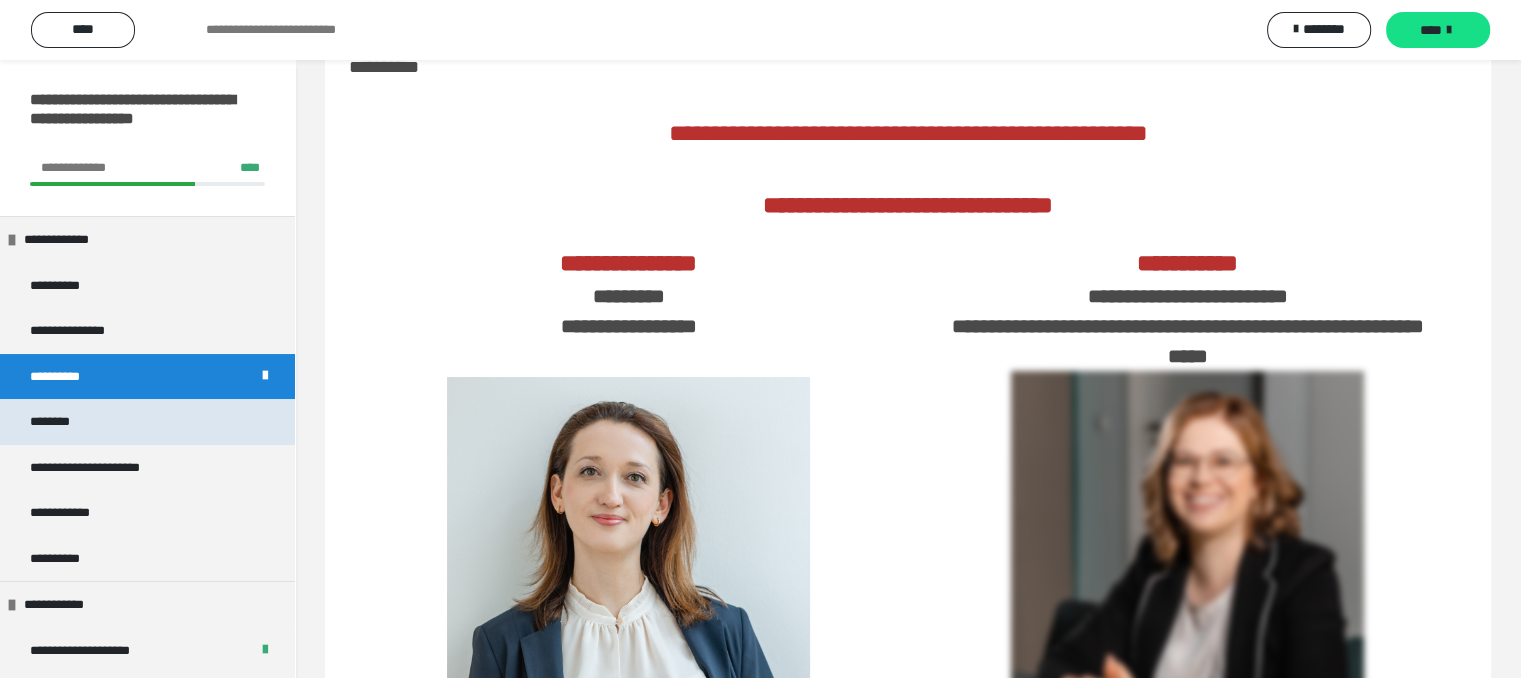 click on "********" at bounding box center (147, 422) 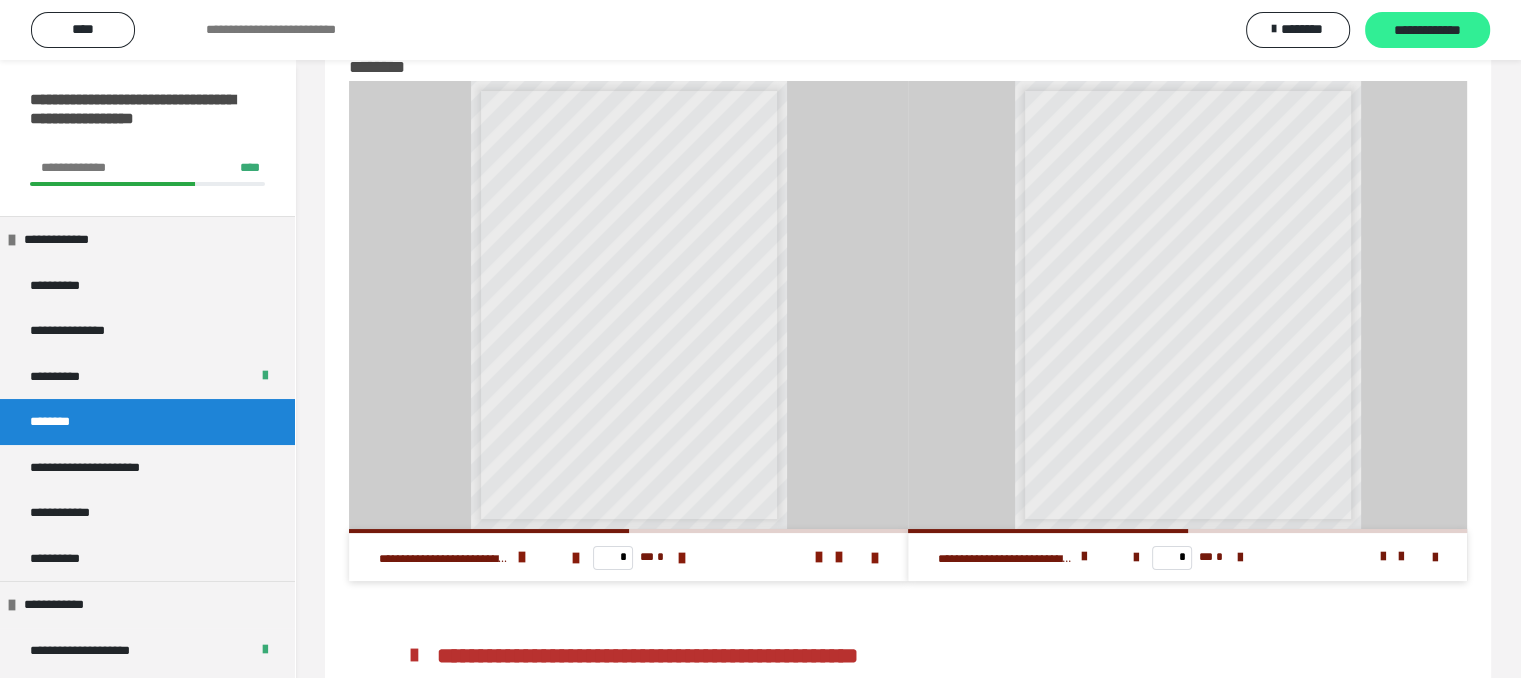 click on "**********" at bounding box center (1427, 31) 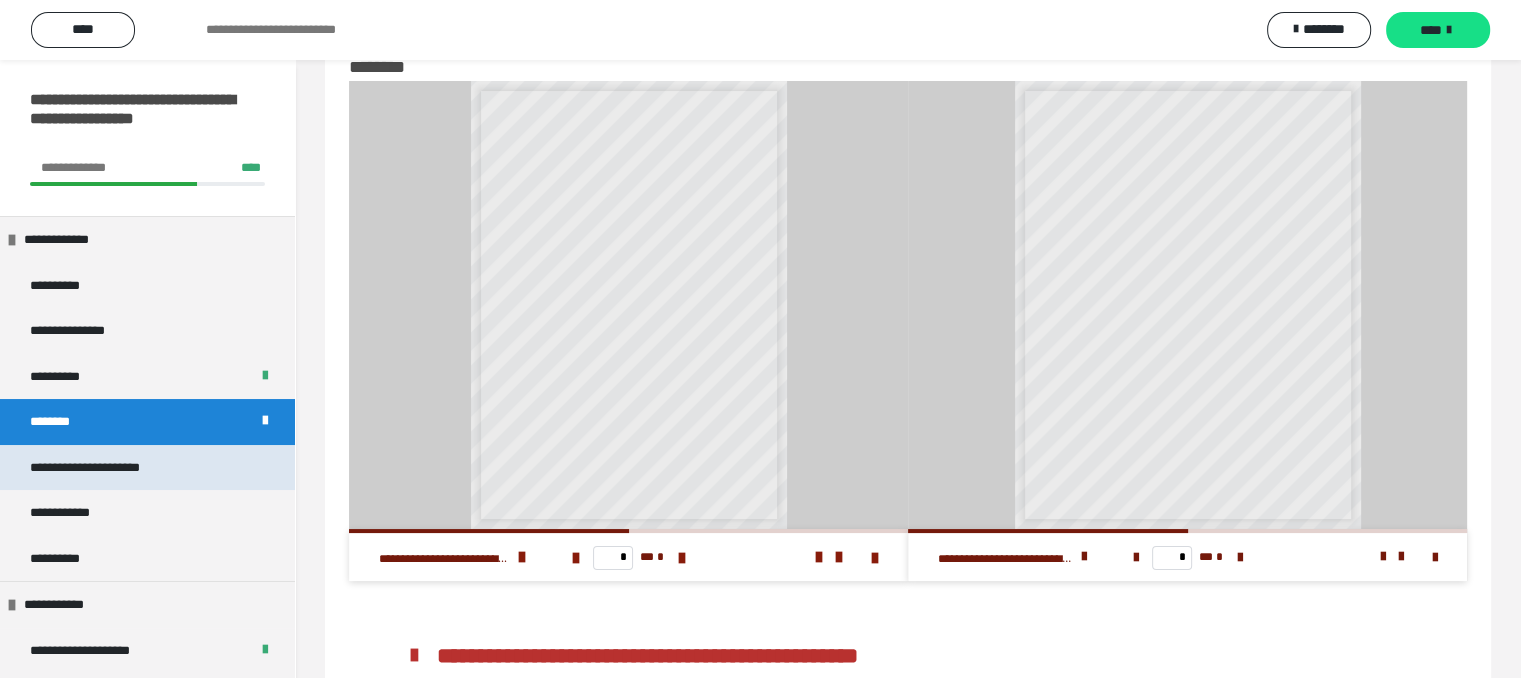 click on "**********" at bounding box center (108, 468) 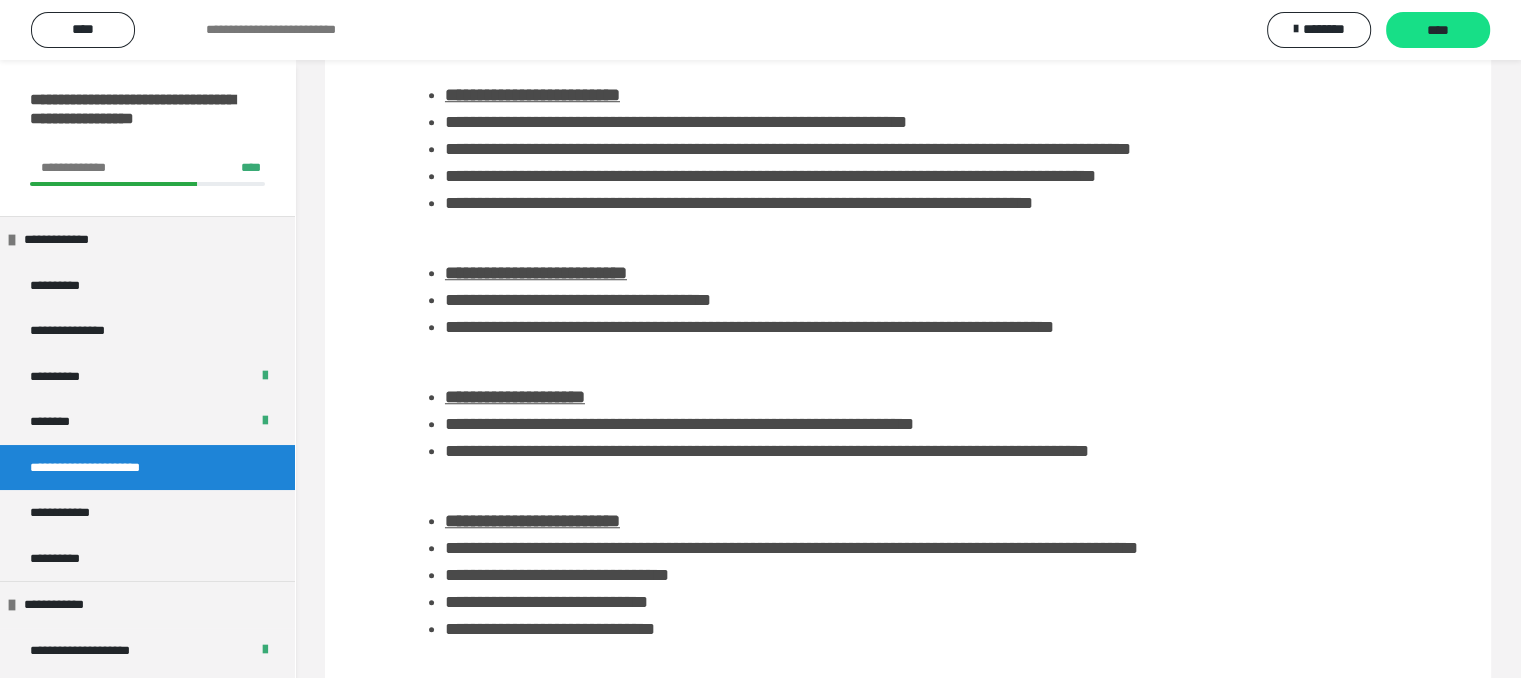 scroll, scrollTop: 1573, scrollLeft: 0, axis: vertical 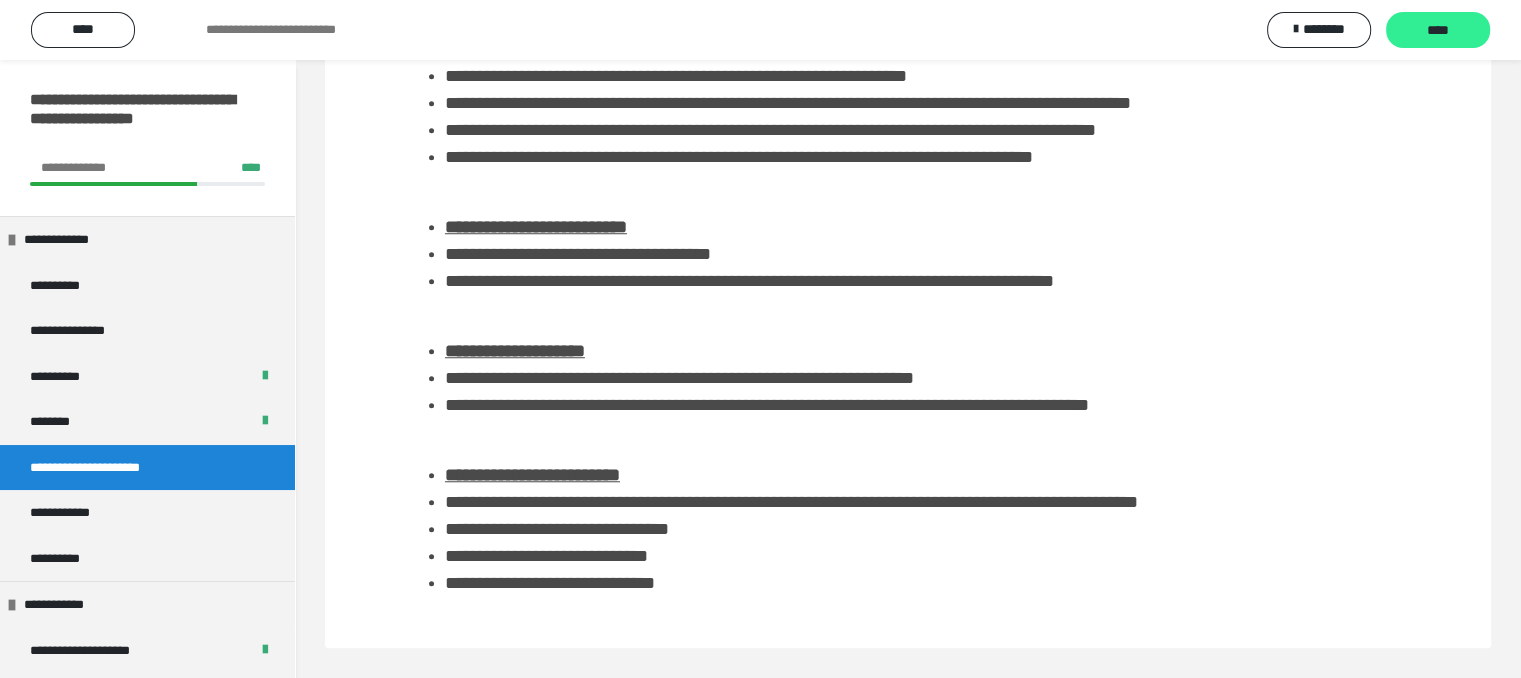 click on "****" at bounding box center [1438, 31] 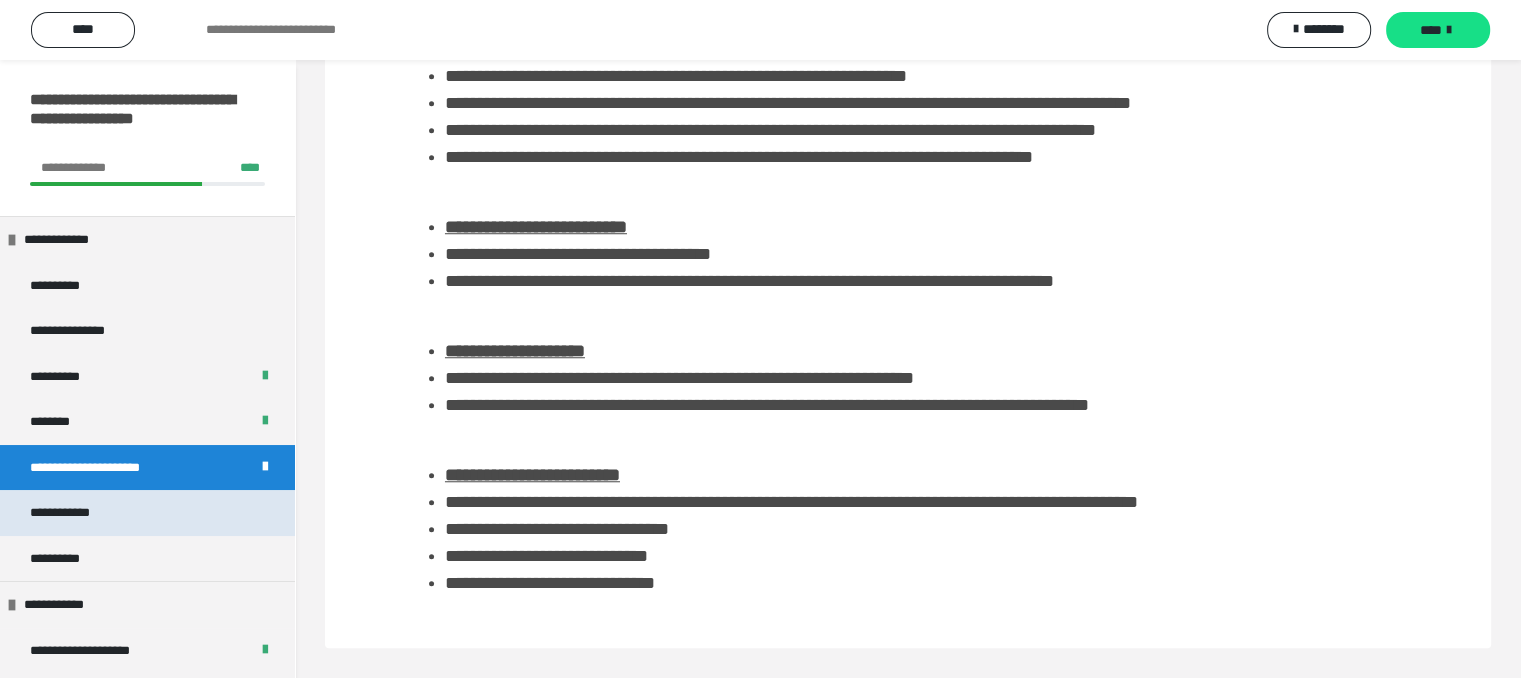 click on "**********" at bounding box center [147, 513] 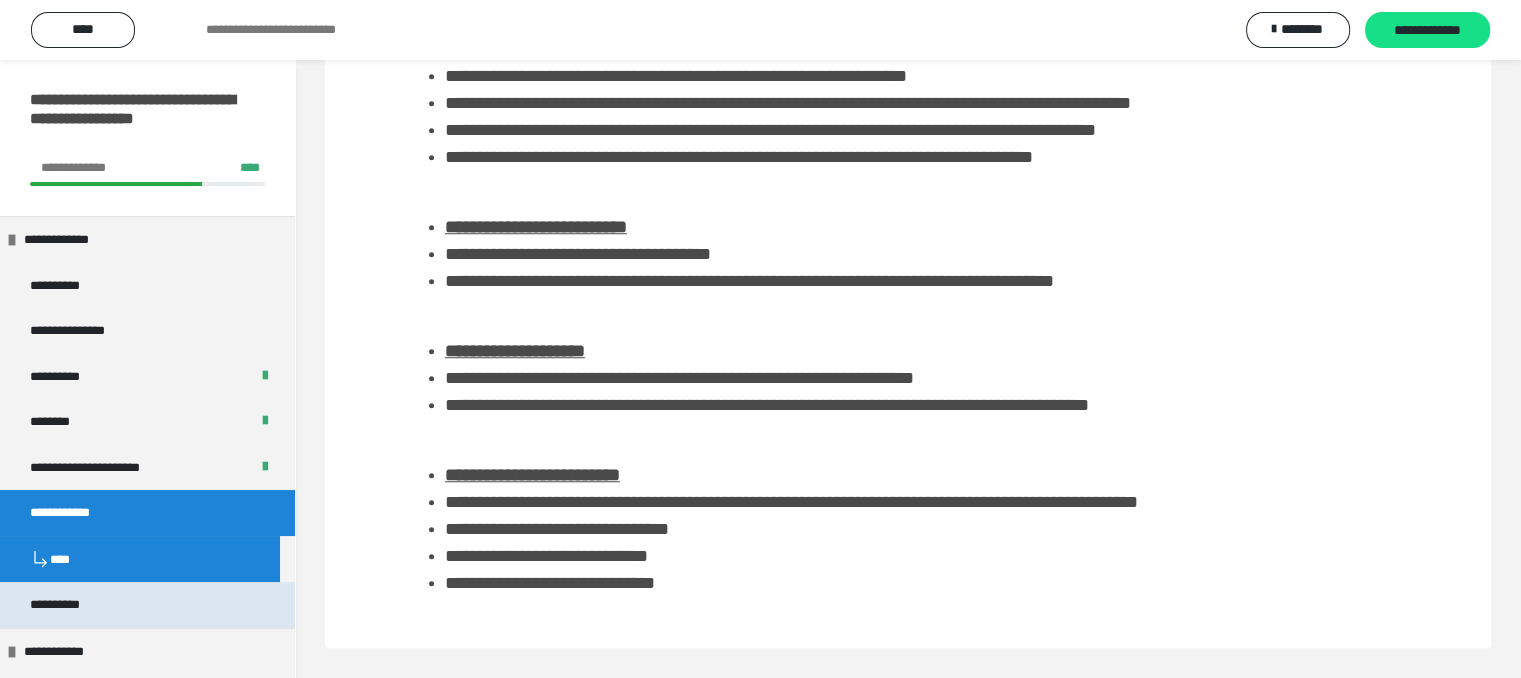 scroll, scrollTop: 424, scrollLeft: 0, axis: vertical 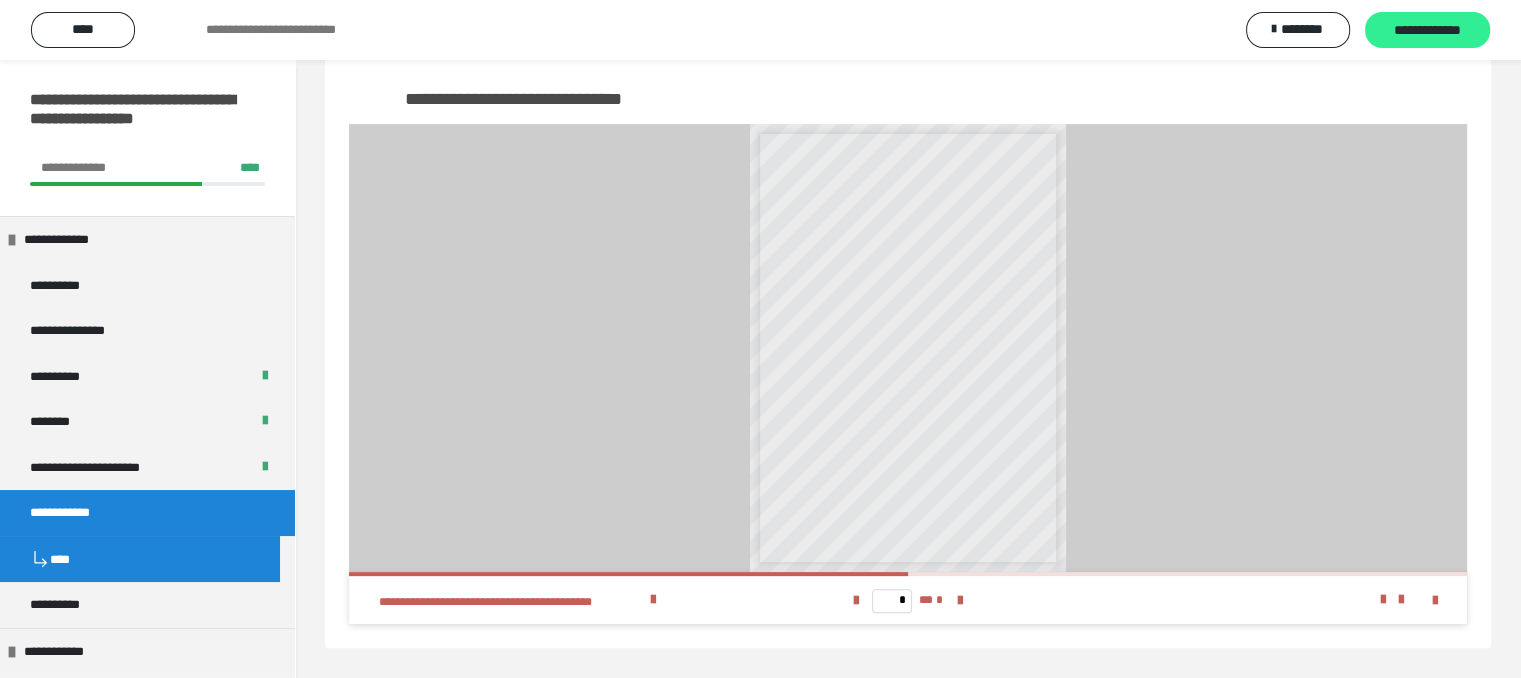 click on "**********" at bounding box center (1427, 31) 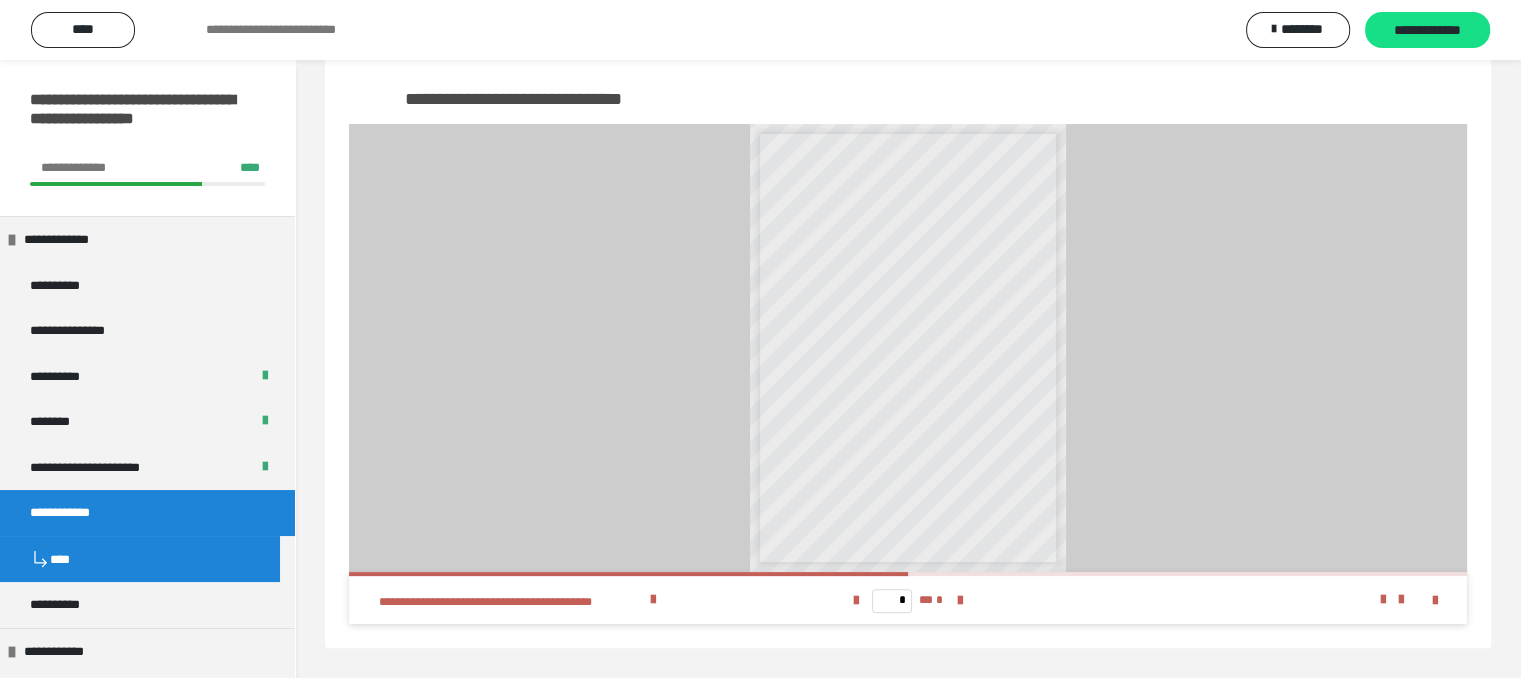 scroll, scrollTop: 0, scrollLeft: 0, axis: both 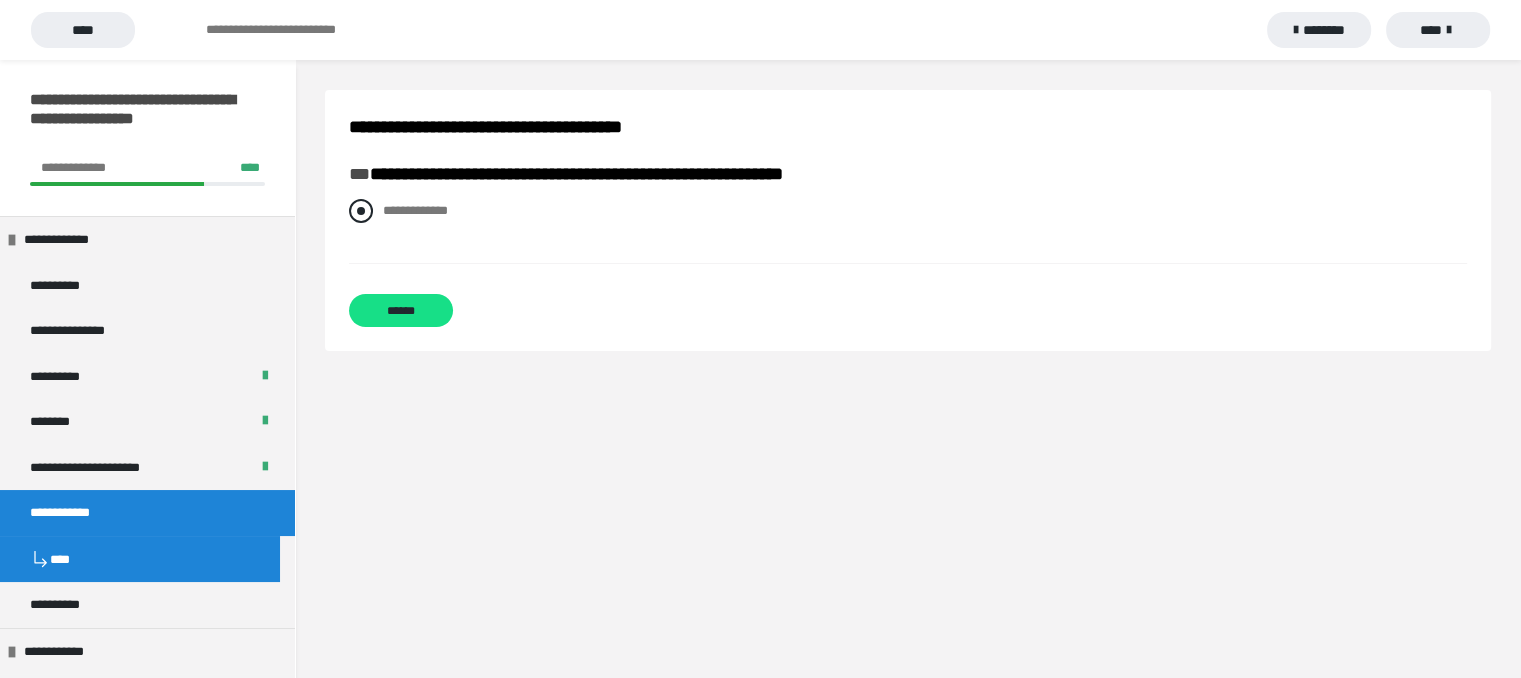 click at bounding box center (361, 211) 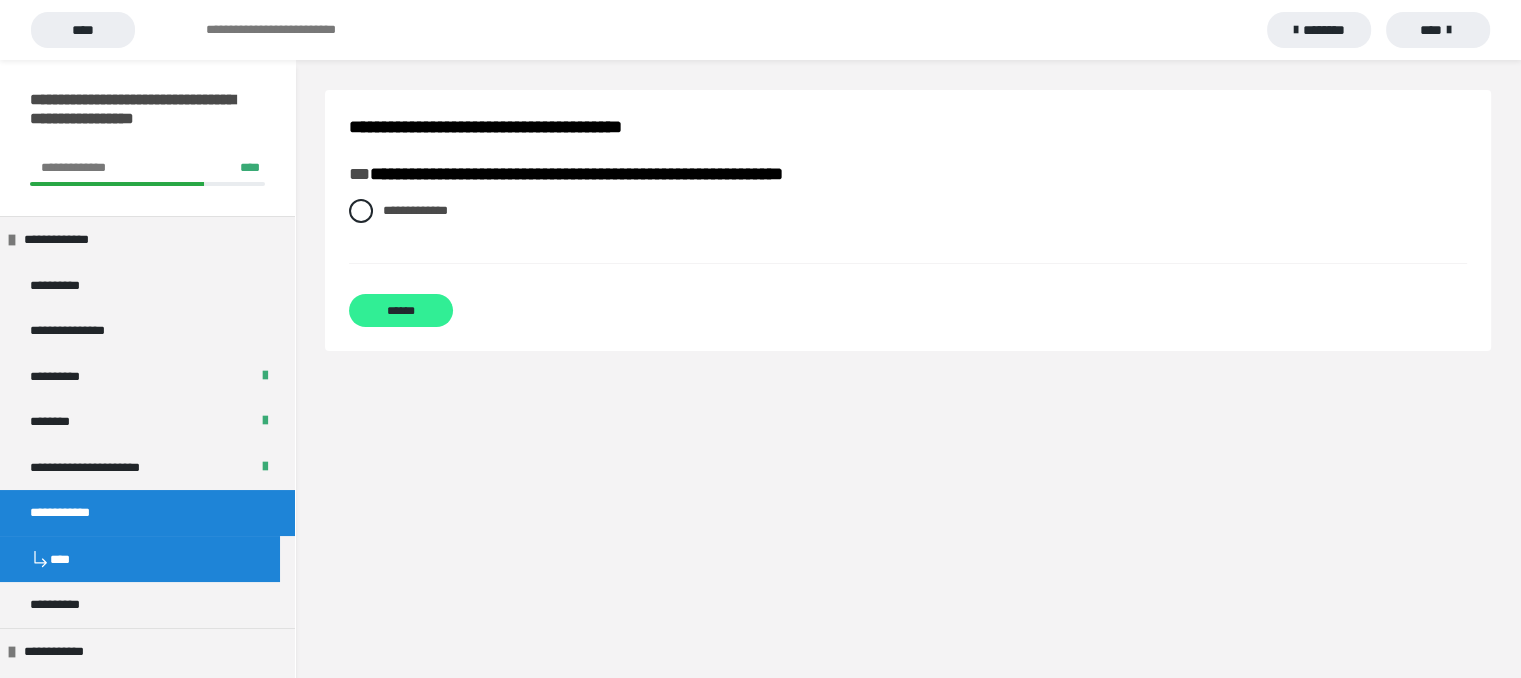 click on "******" at bounding box center [401, 310] 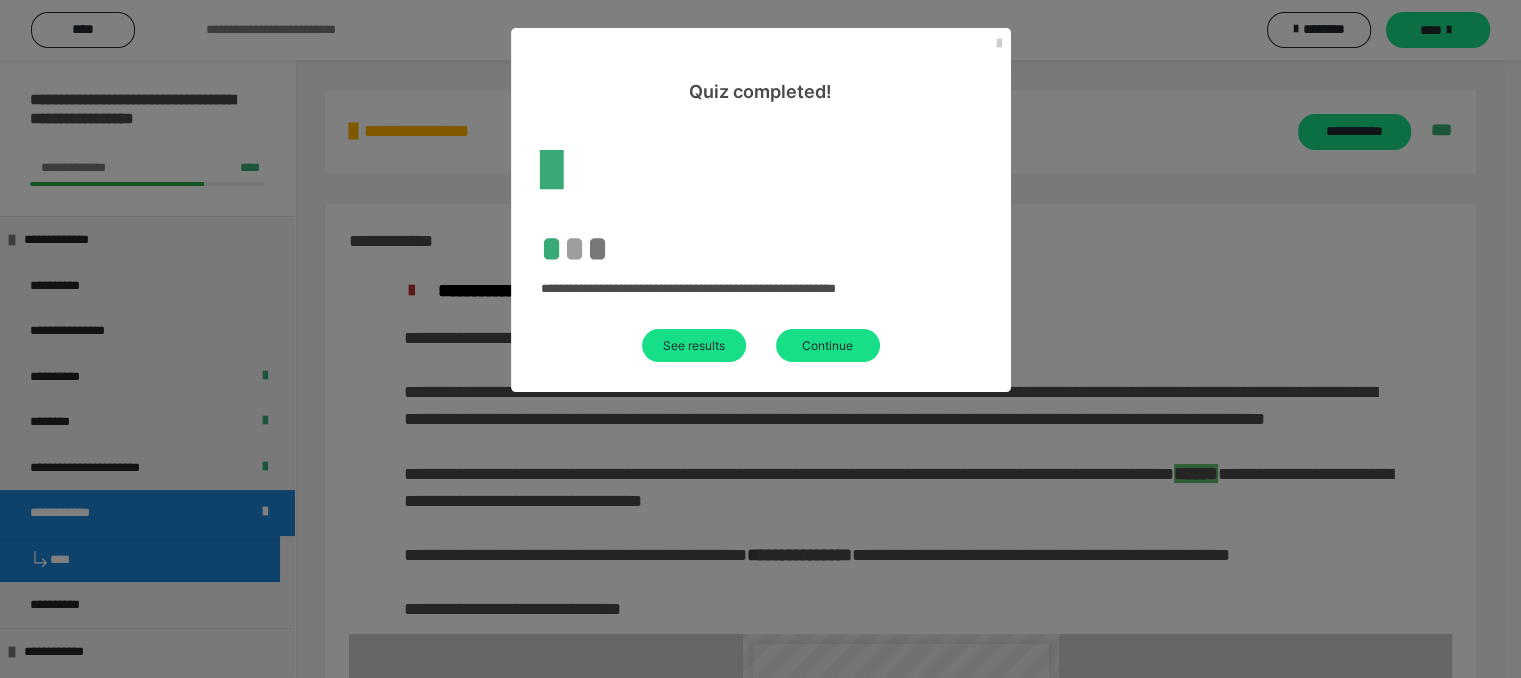 click on "Continue" at bounding box center (828, 345) 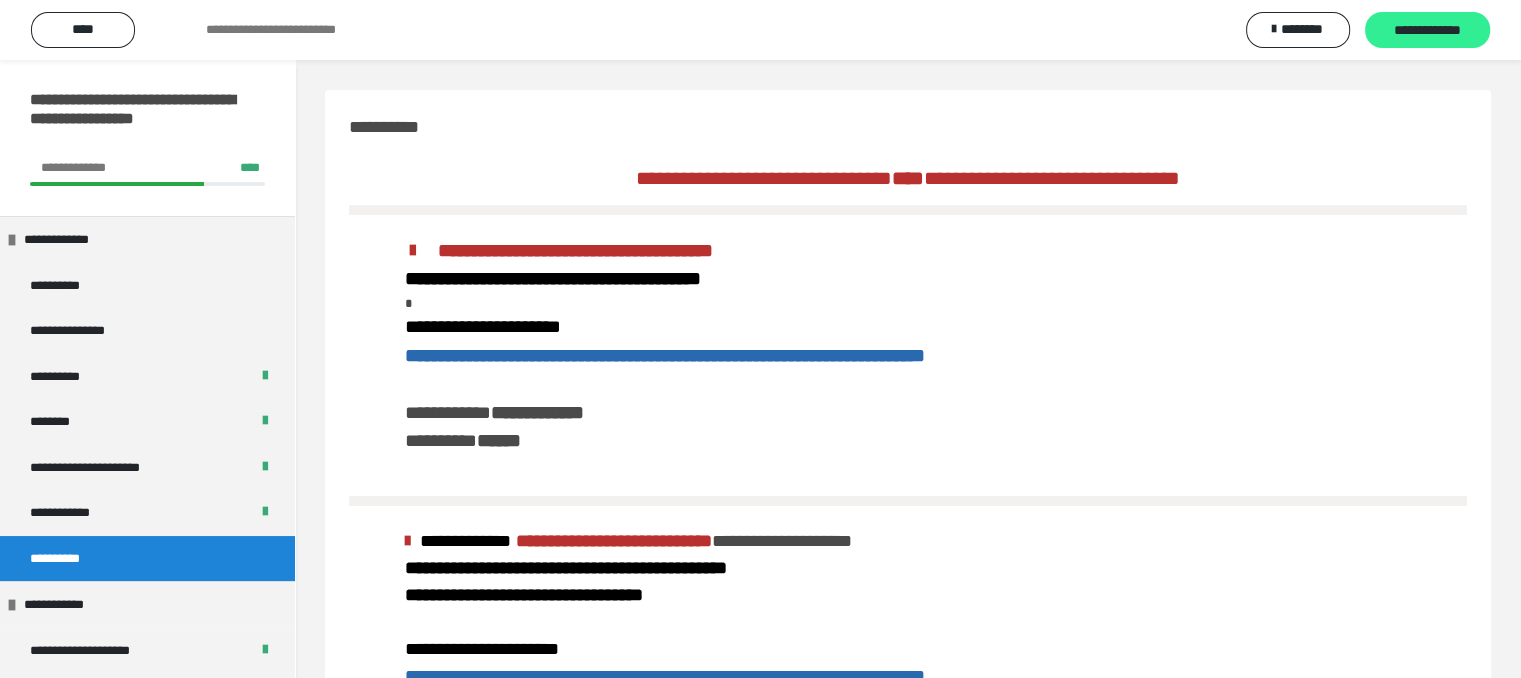 click on "**********" at bounding box center (1427, 31) 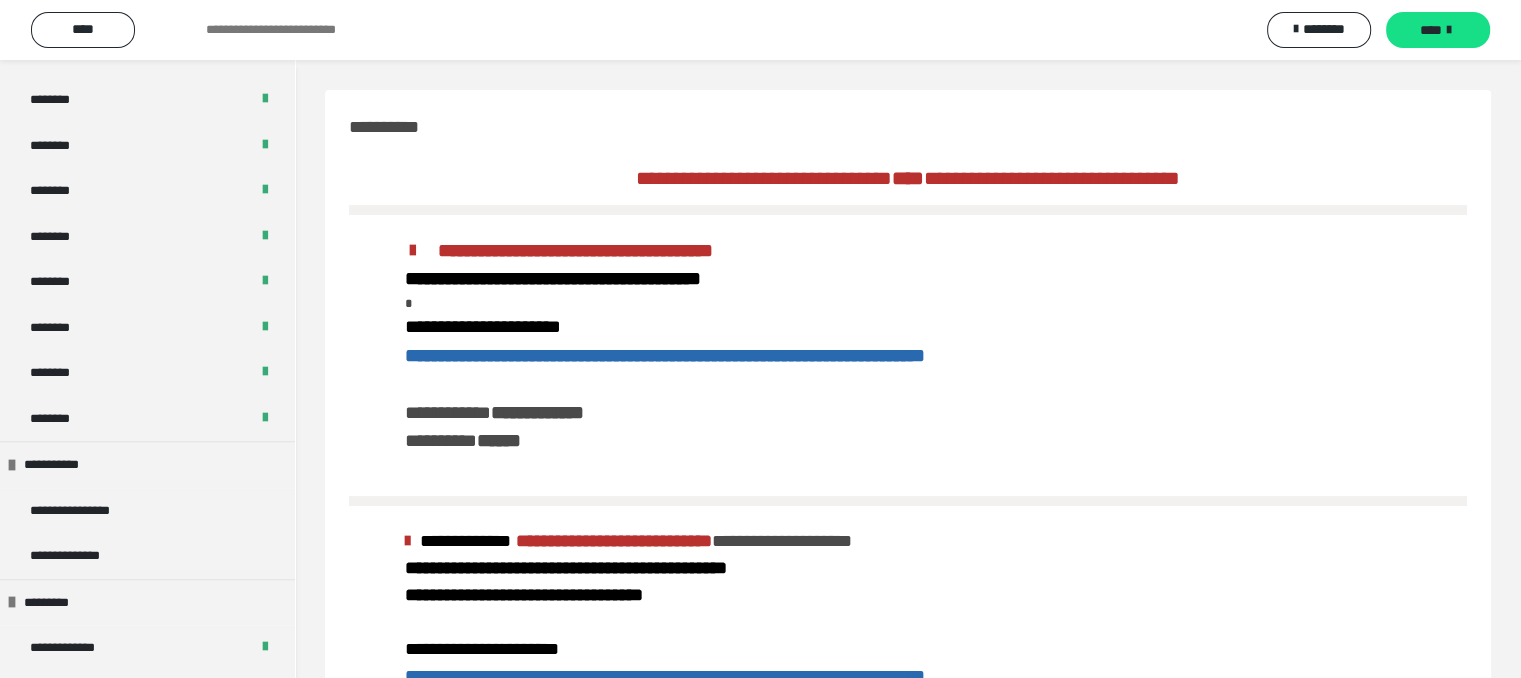 scroll, scrollTop: 1500, scrollLeft: 0, axis: vertical 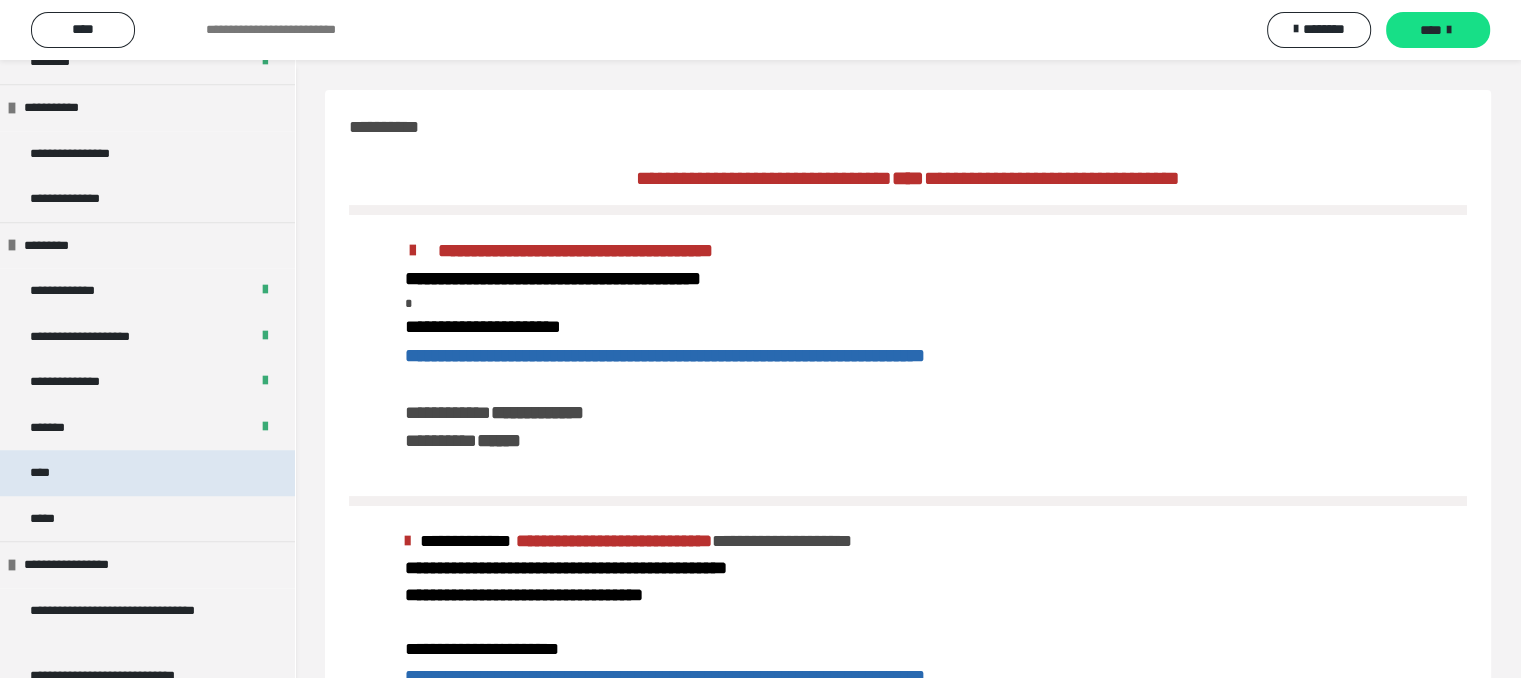 click on "****" at bounding box center [147, 473] 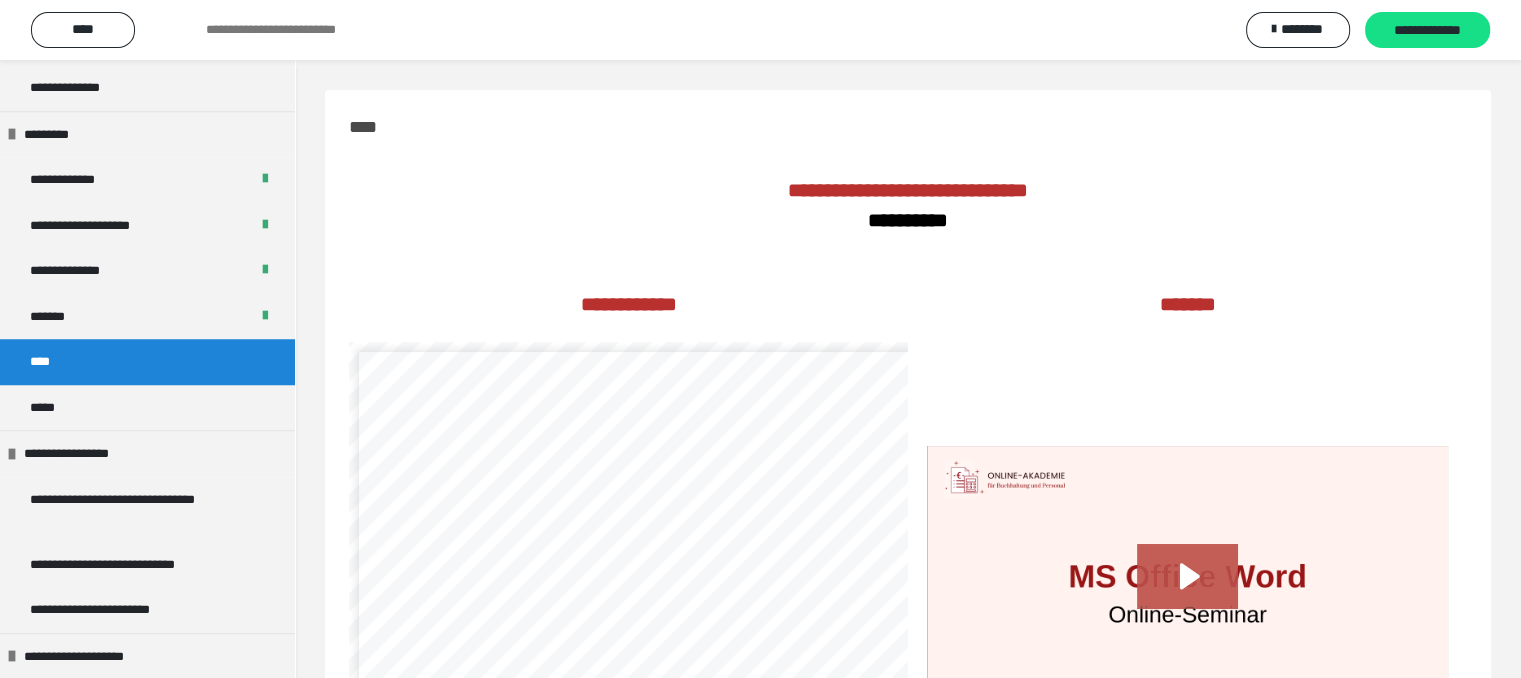 scroll, scrollTop: 1800, scrollLeft: 0, axis: vertical 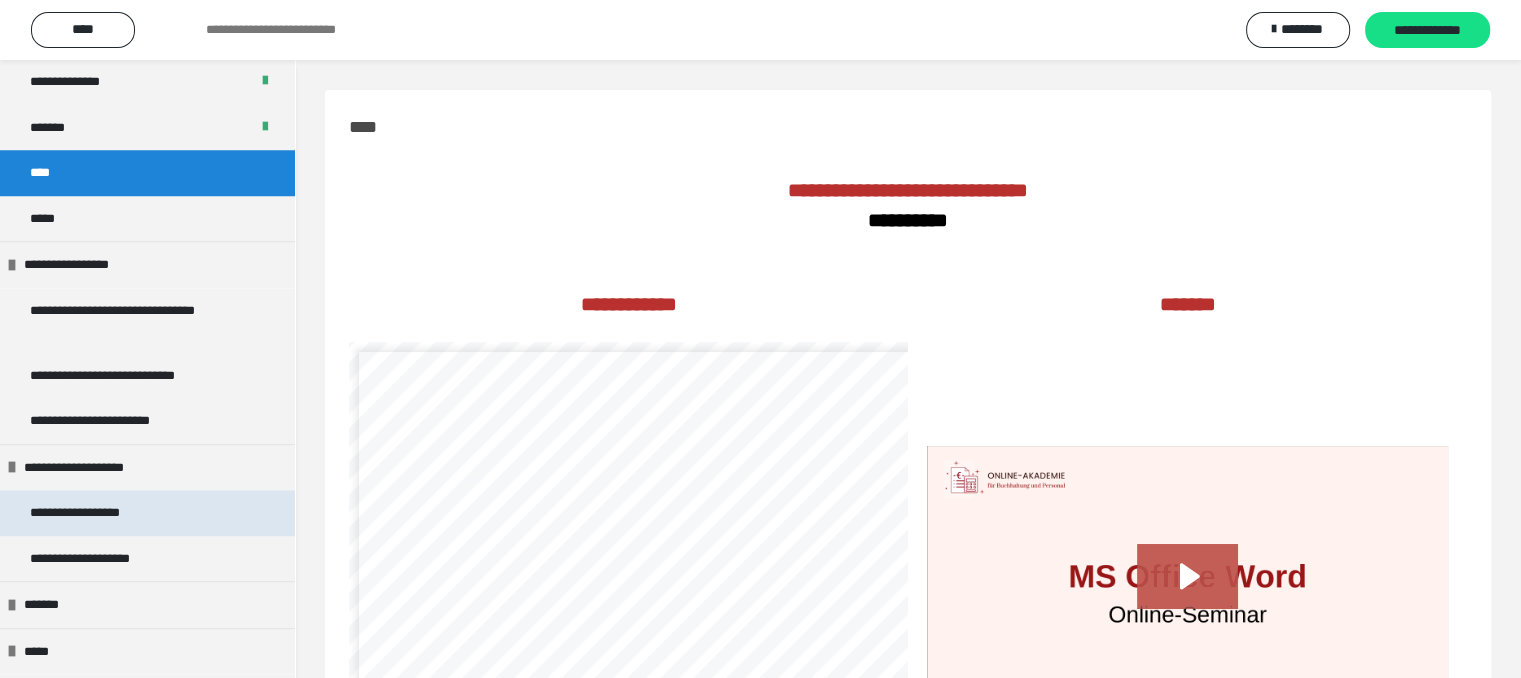 click on "**********" at bounding box center (147, 513) 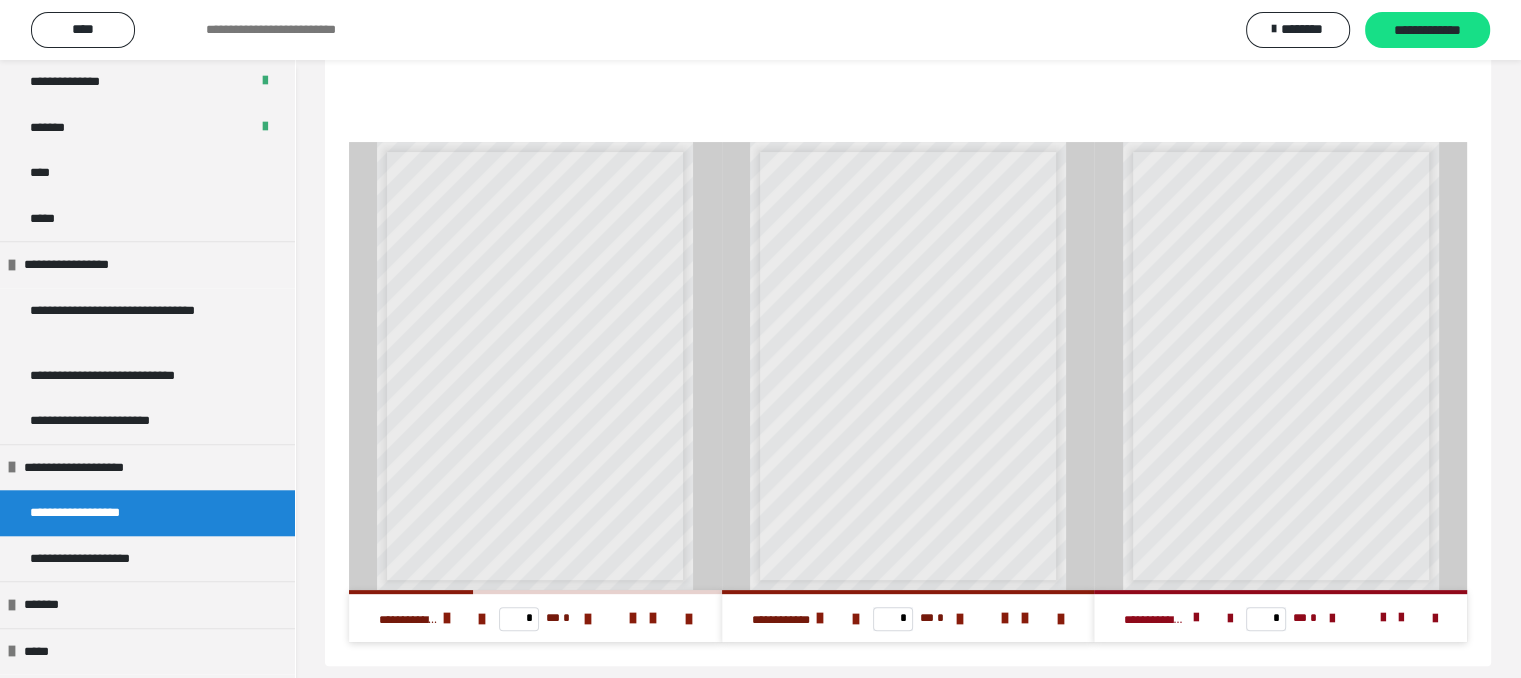 scroll, scrollTop: 498, scrollLeft: 0, axis: vertical 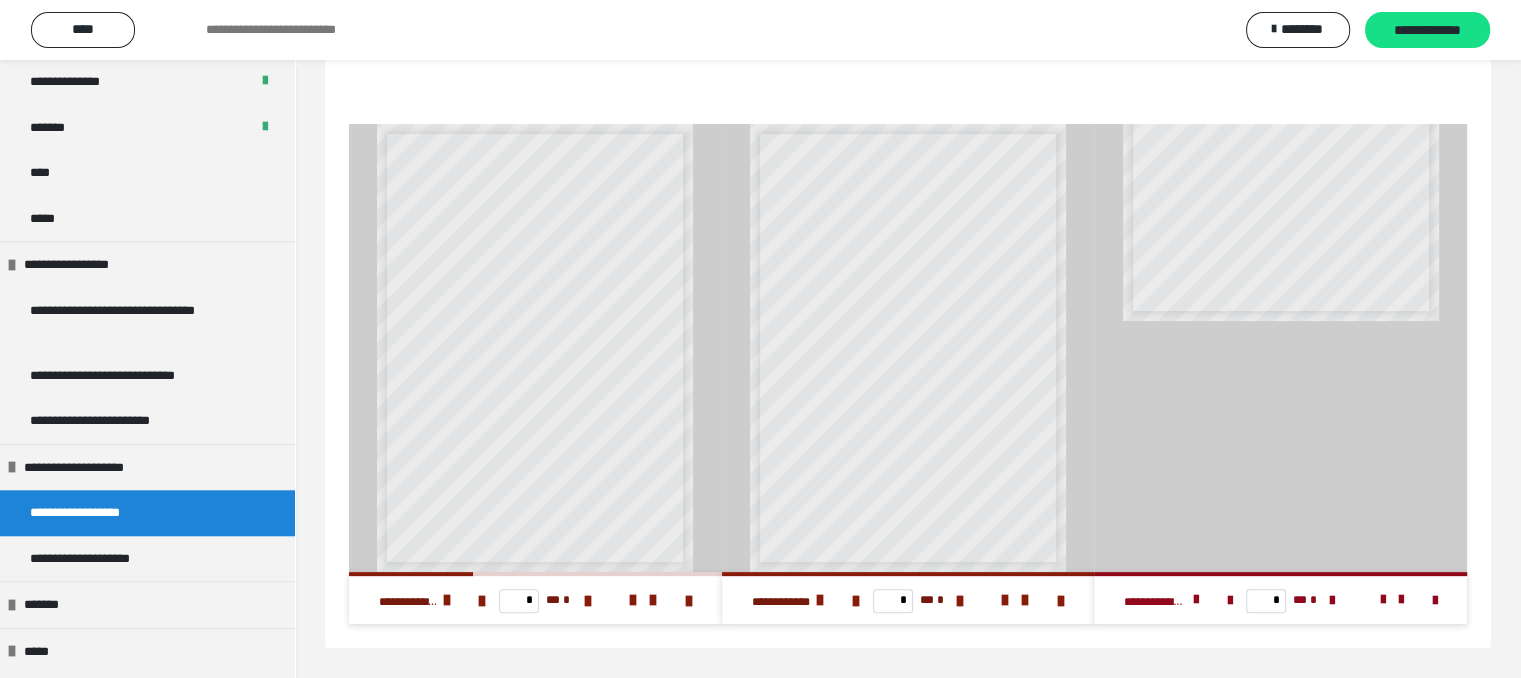 click on "**********" at bounding box center [760, 30] 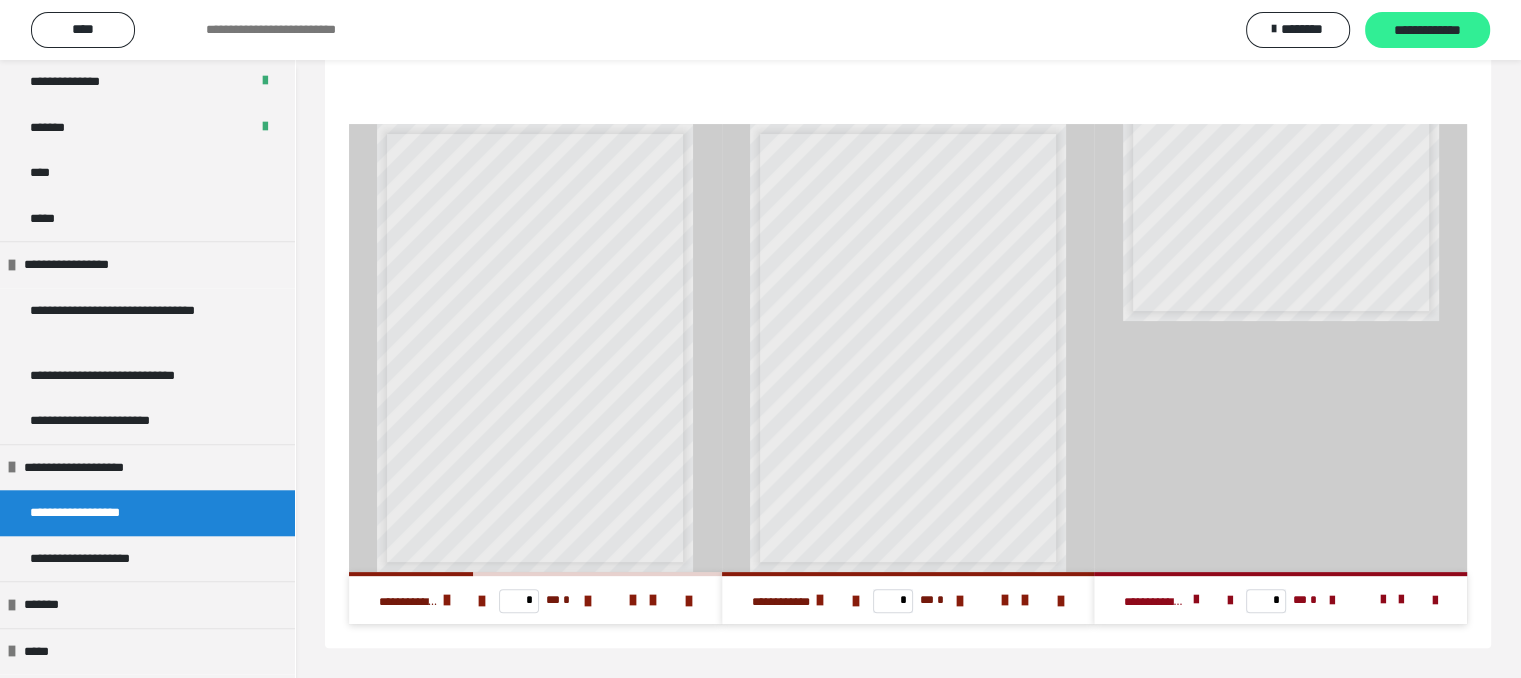 click on "**********" at bounding box center [1427, 31] 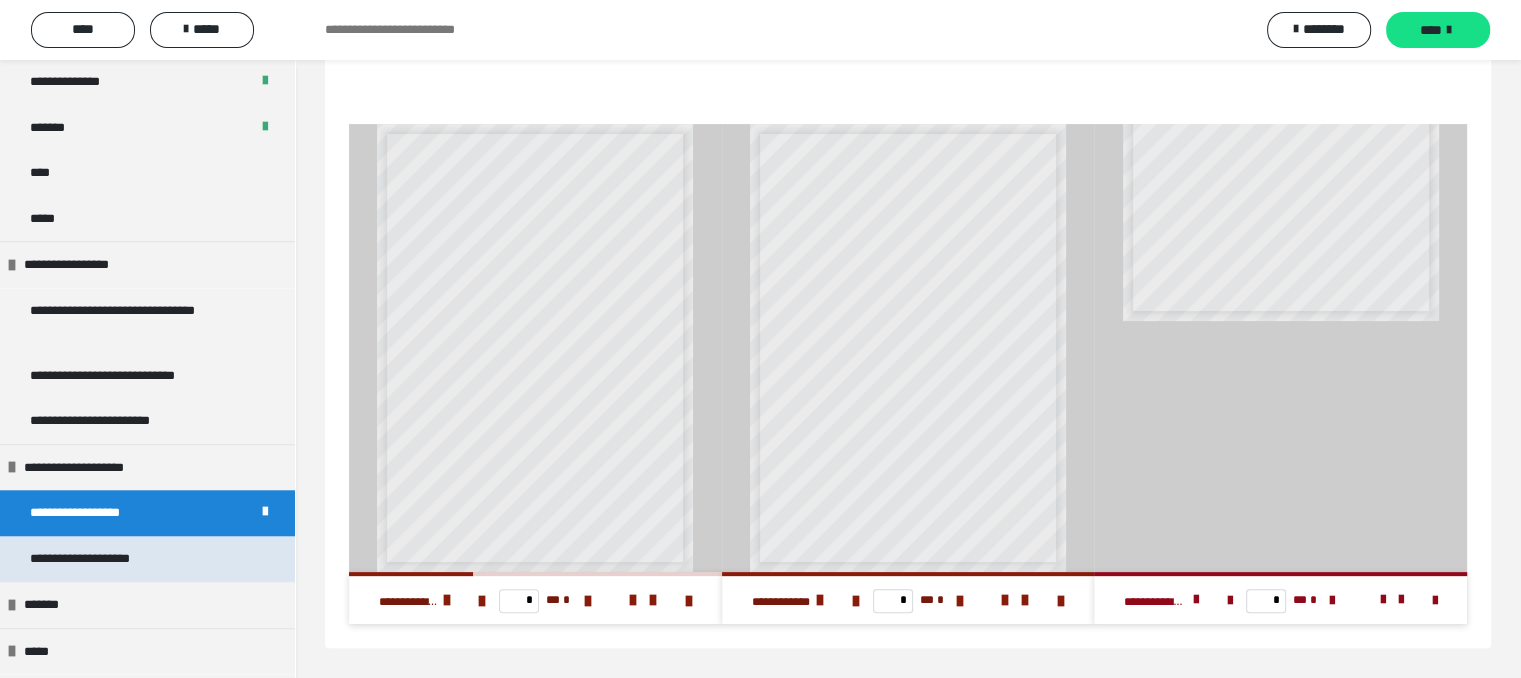 click on "**********" at bounding box center [147, 559] 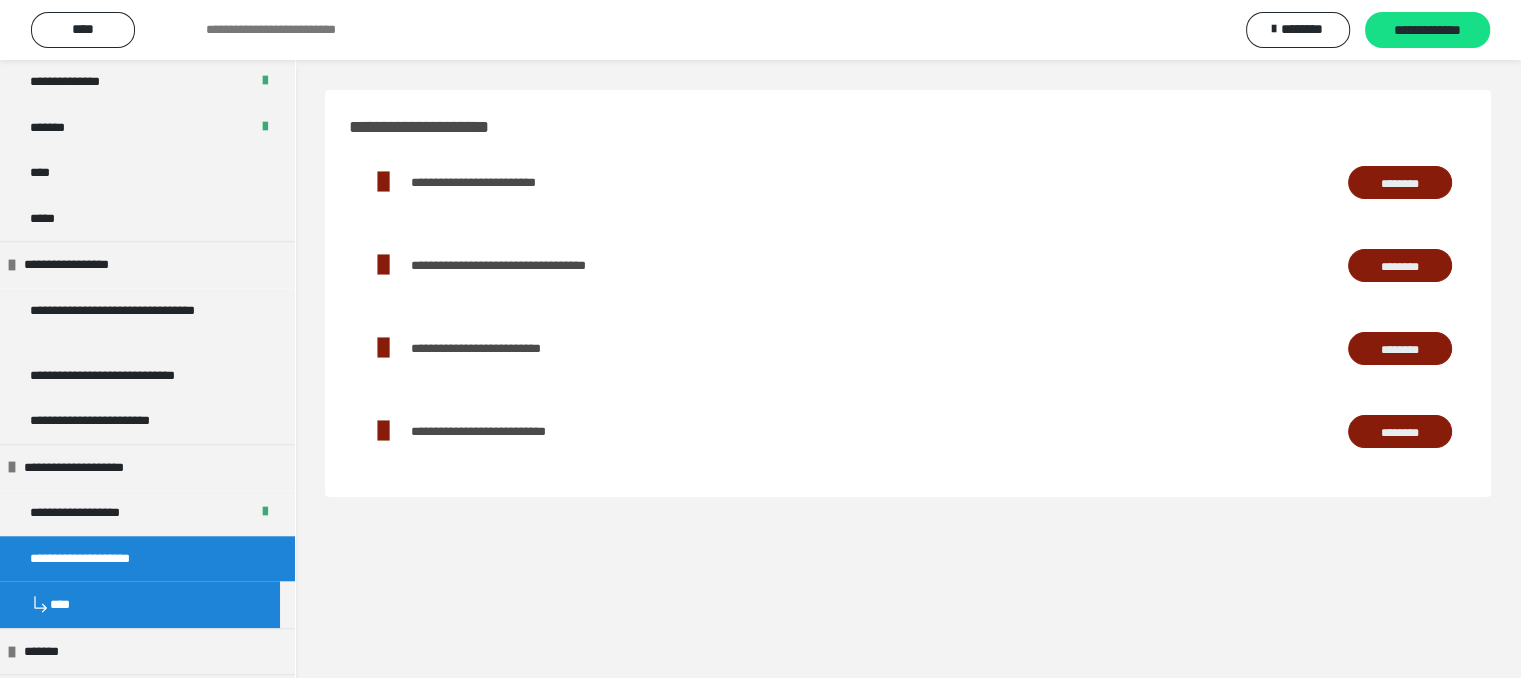 scroll, scrollTop: 60, scrollLeft: 0, axis: vertical 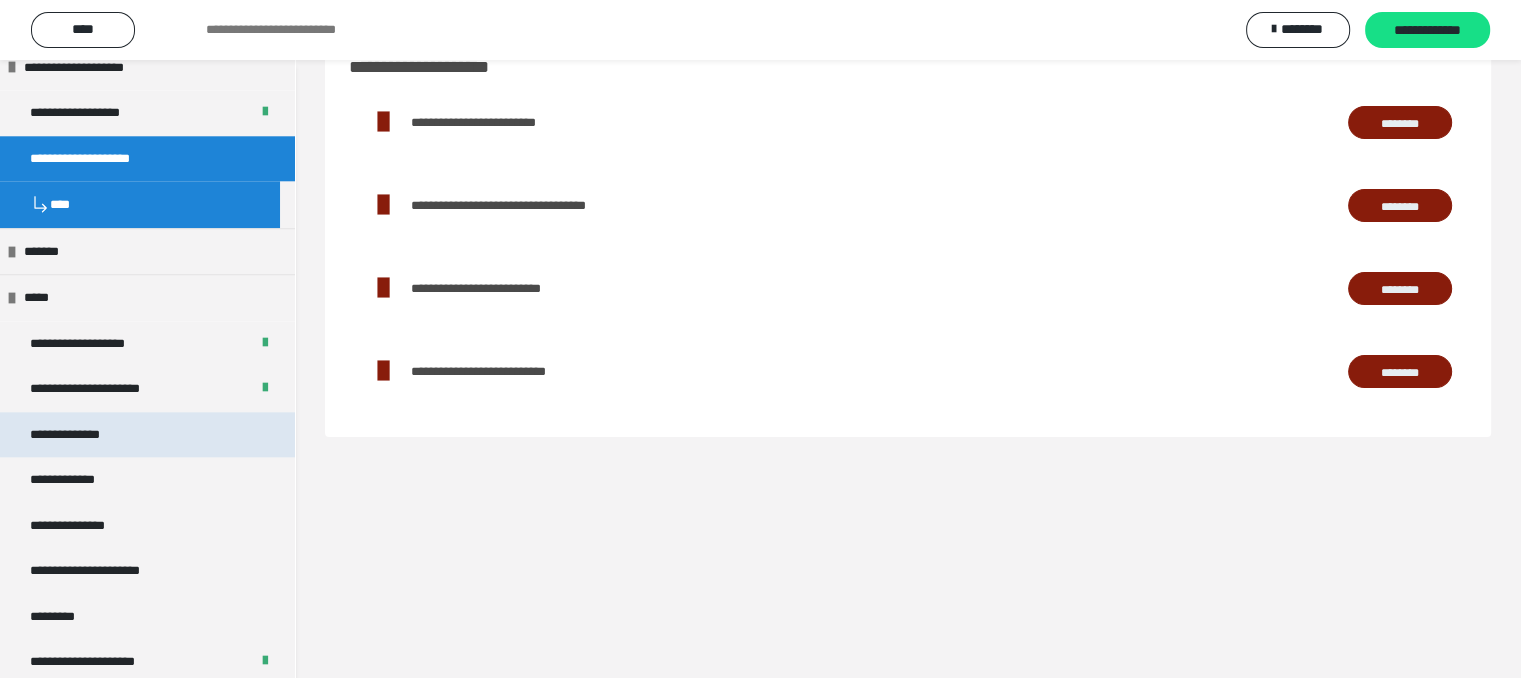 click on "**********" at bounding box center [147, 435] 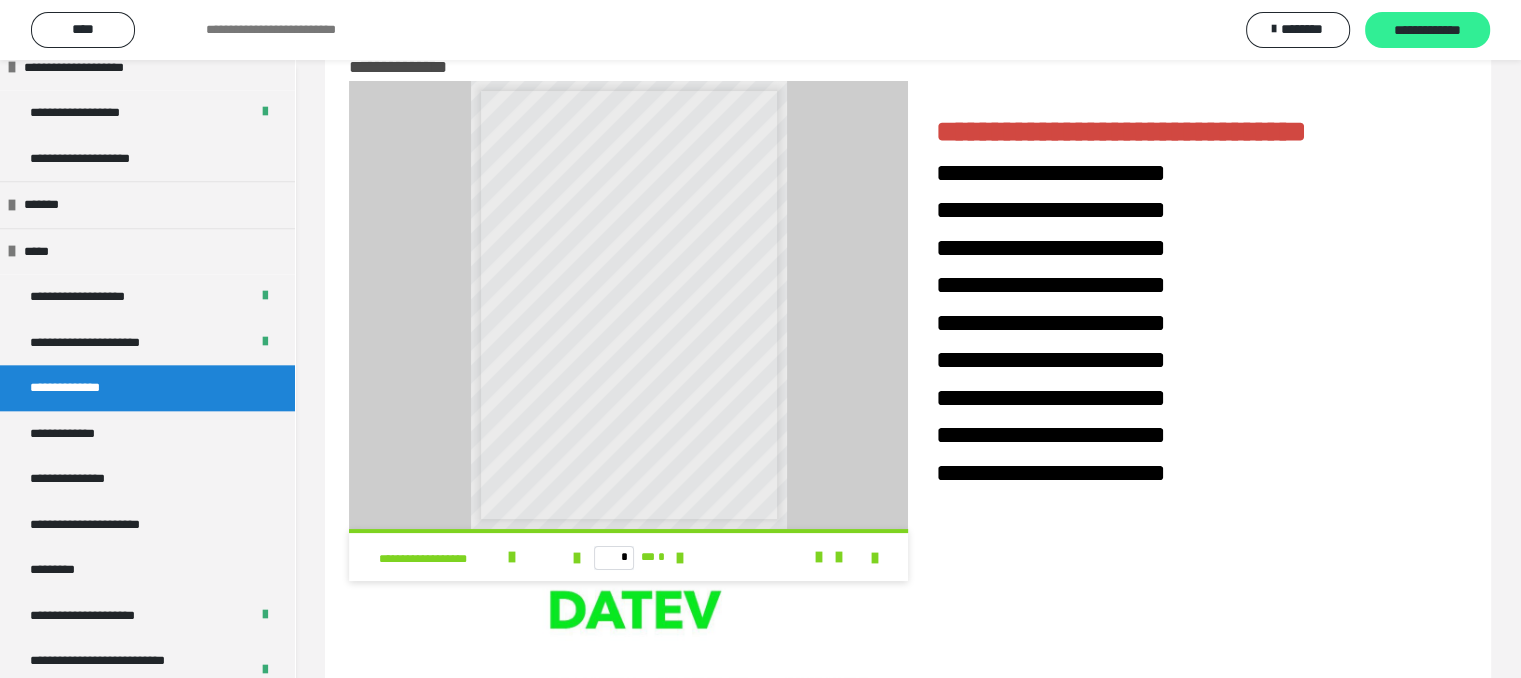 click on "**********" at bounding box center (1427, 31) 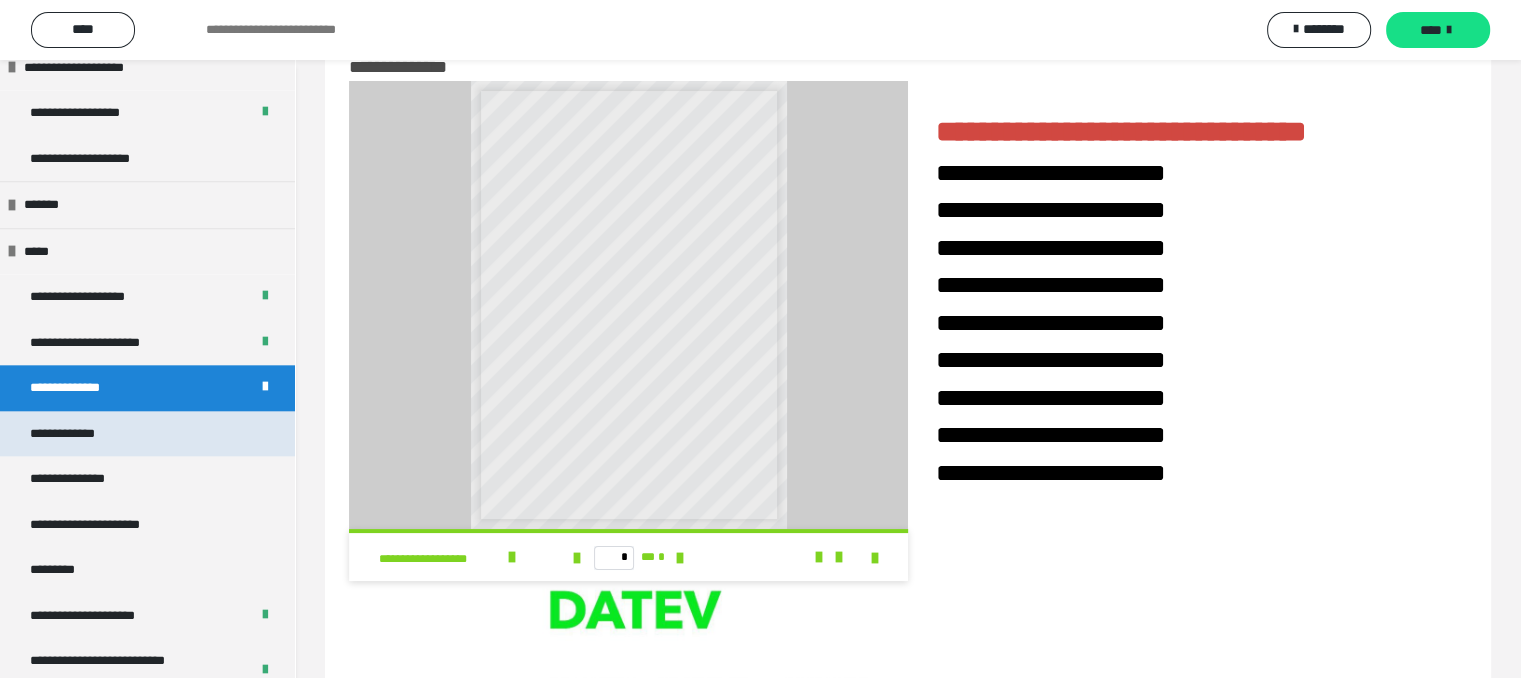 click on "**********" at bounding box center (147, 434) 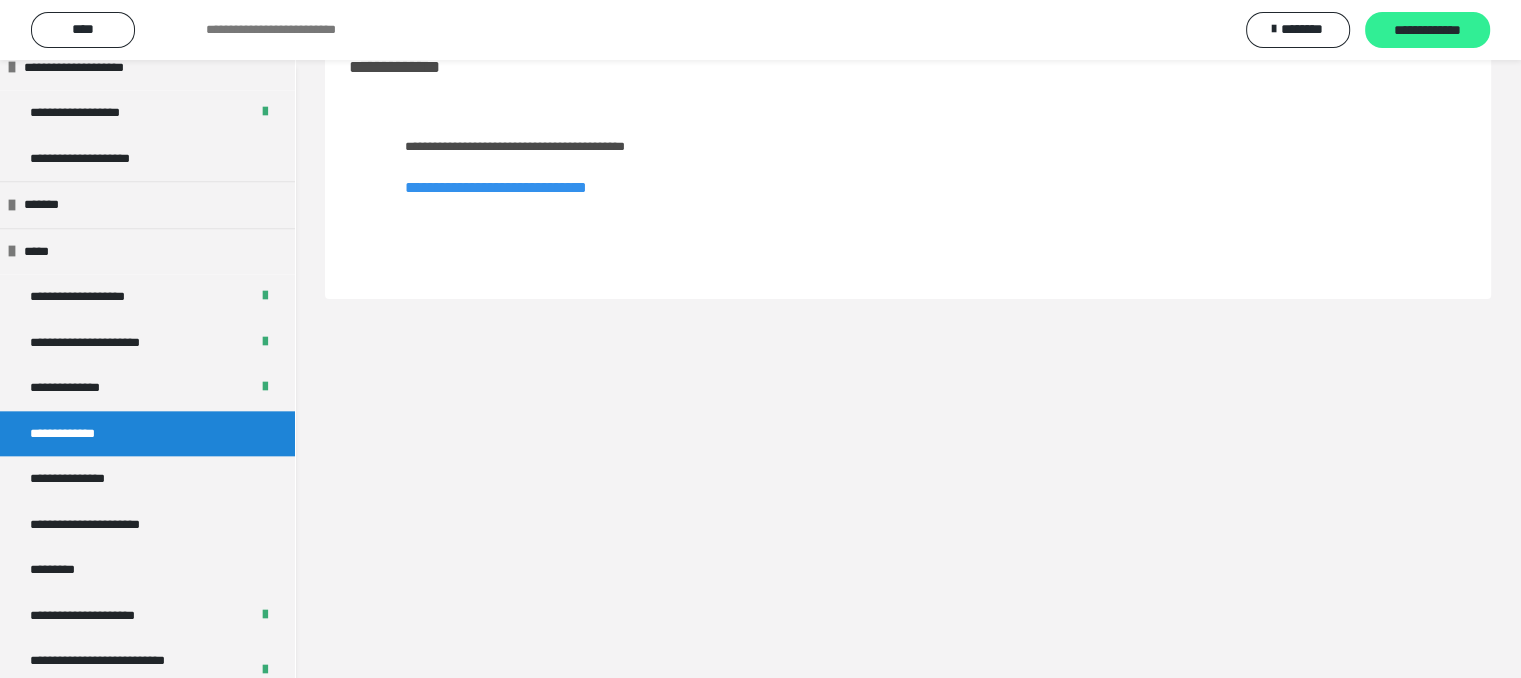 click on "**********" at bounding box center (1427, 31) 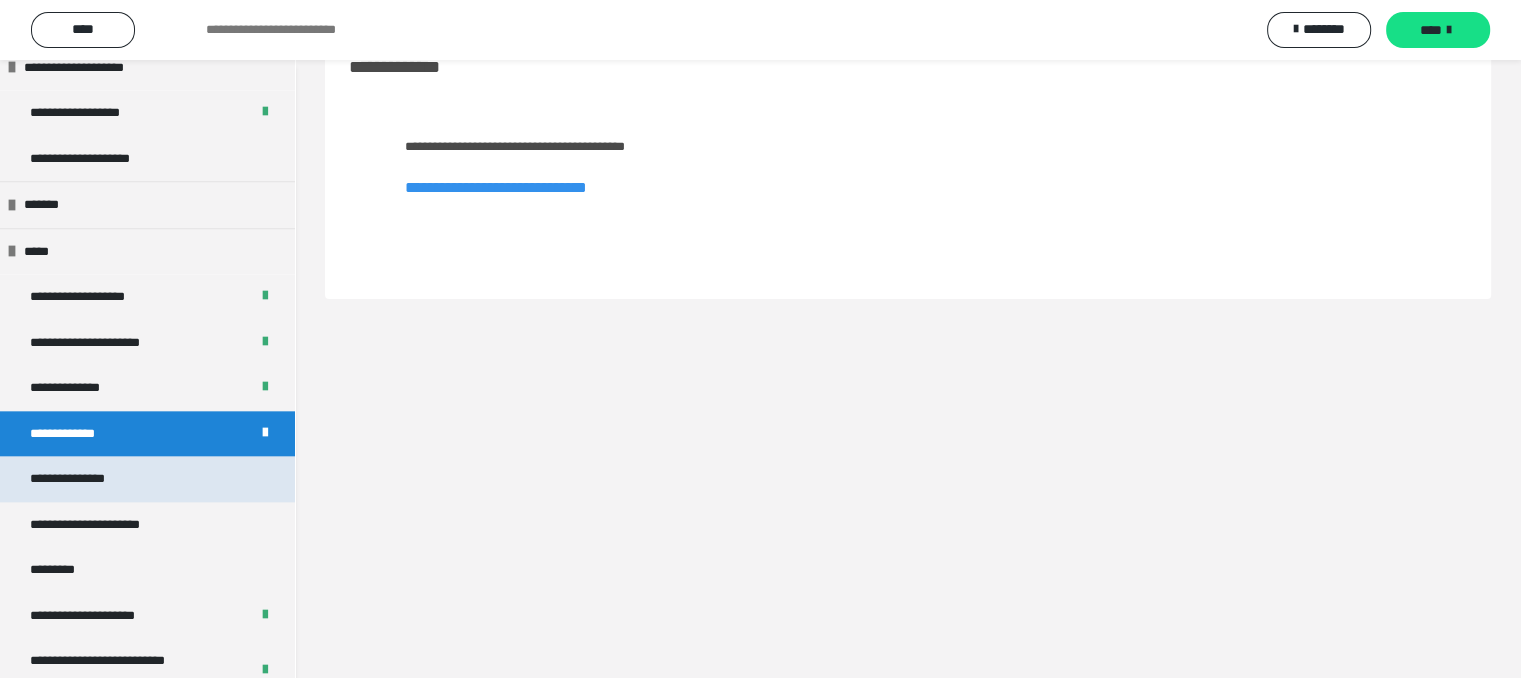 click on "**********" at bounding box center (147, 479) 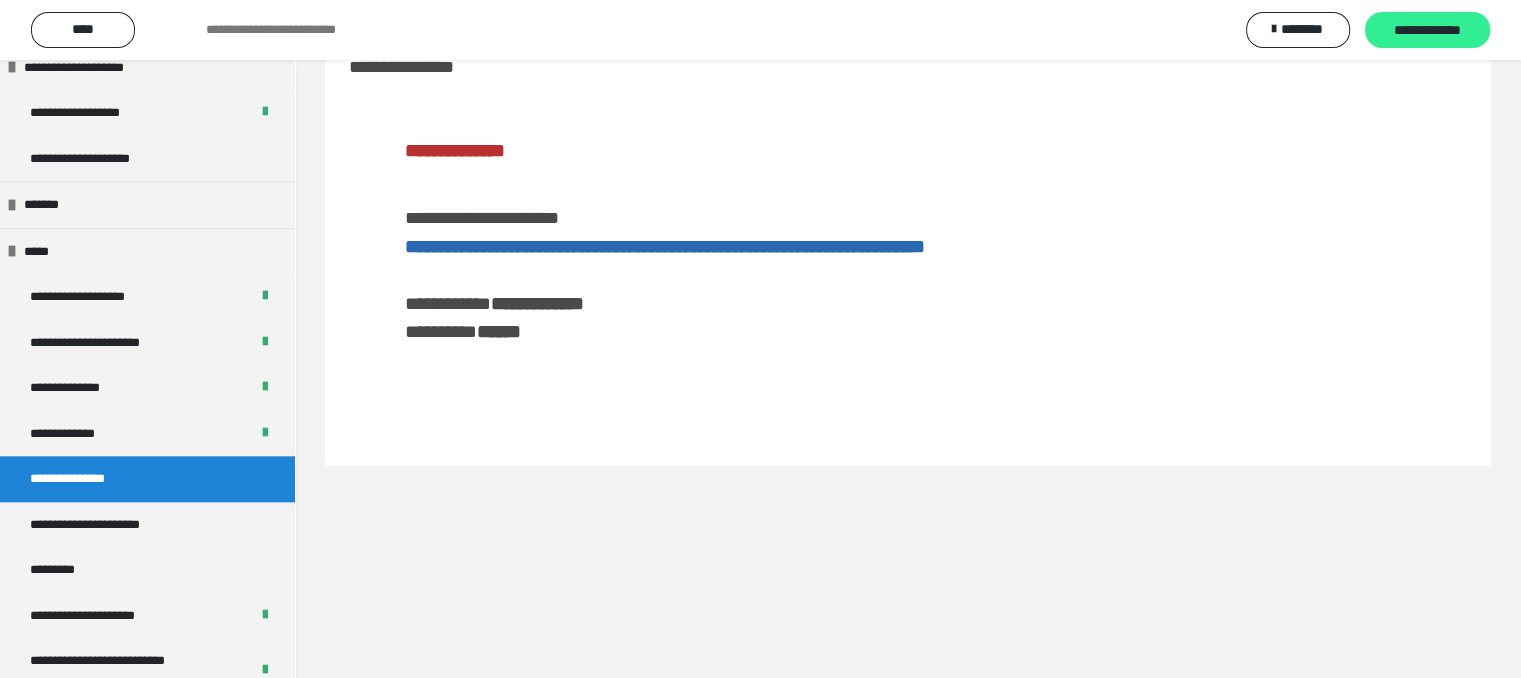click on "**********" at bounding box center (1427, 31) 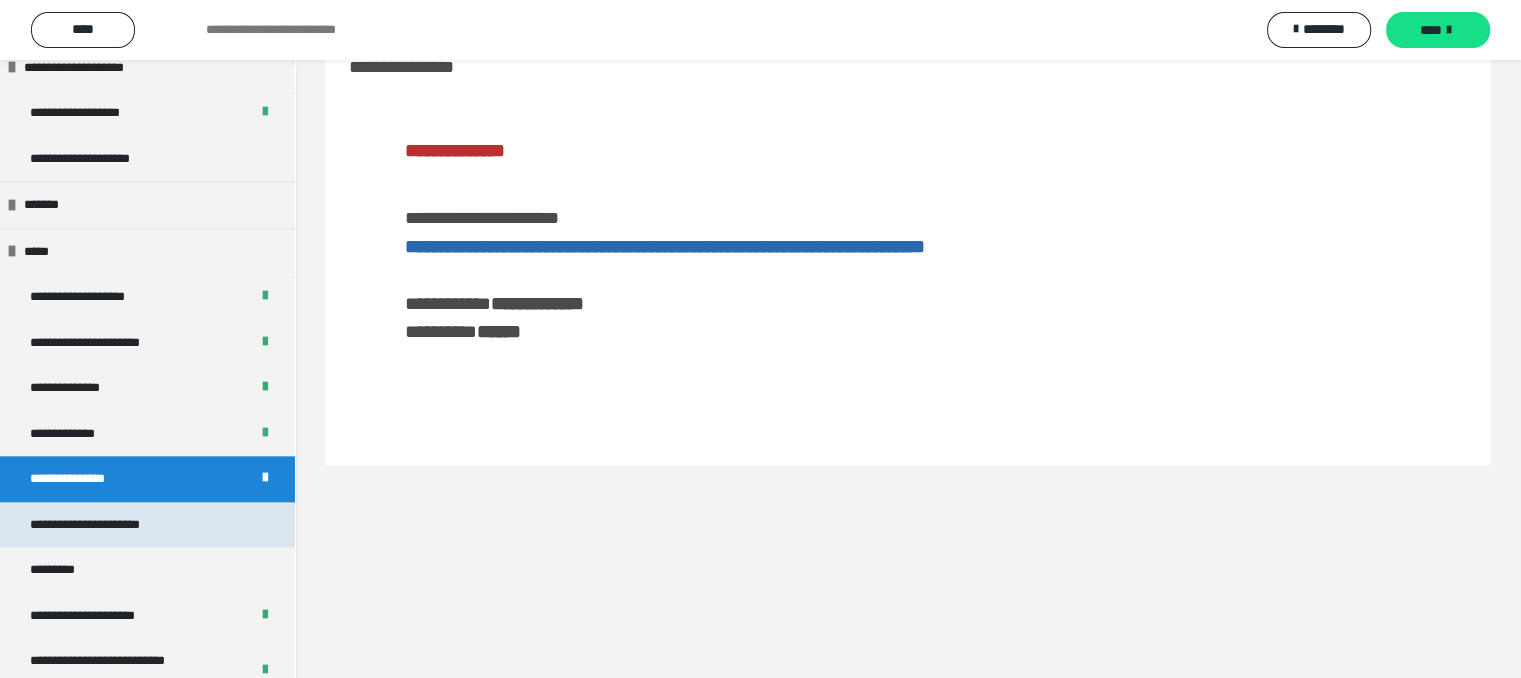 click on "**********" at bounding box center [147, 525] 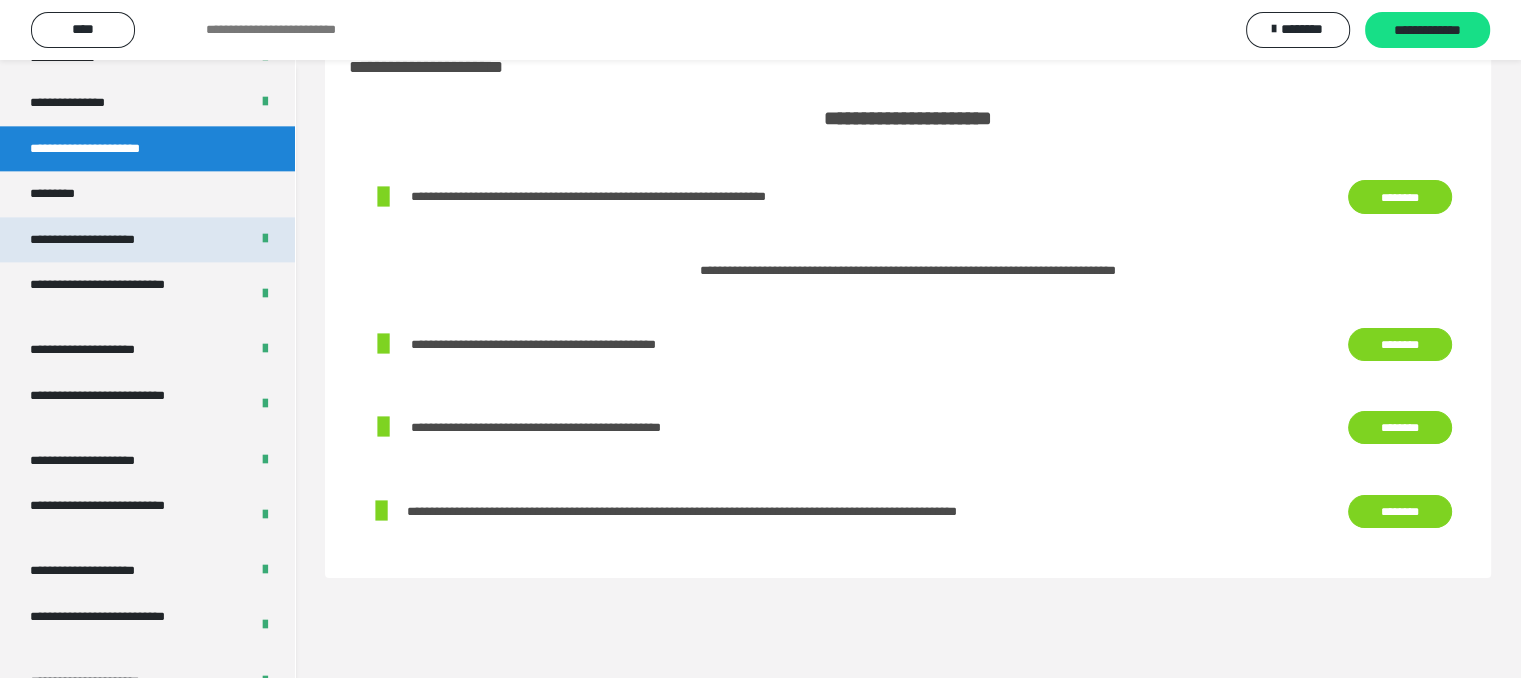 scroll, scrollTop: 2600, scrollLeft: 0, axis: vertical 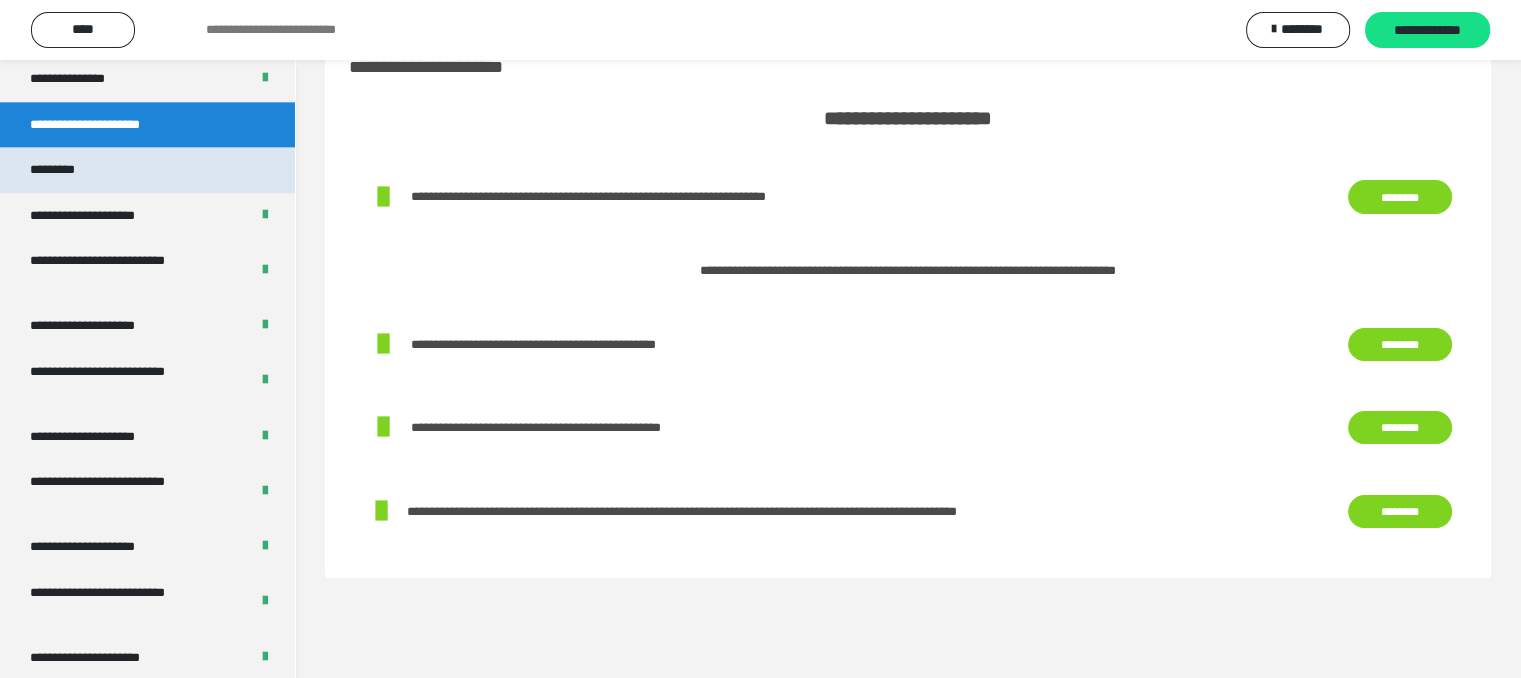 click on "*********" at bounding box center (147, 170) 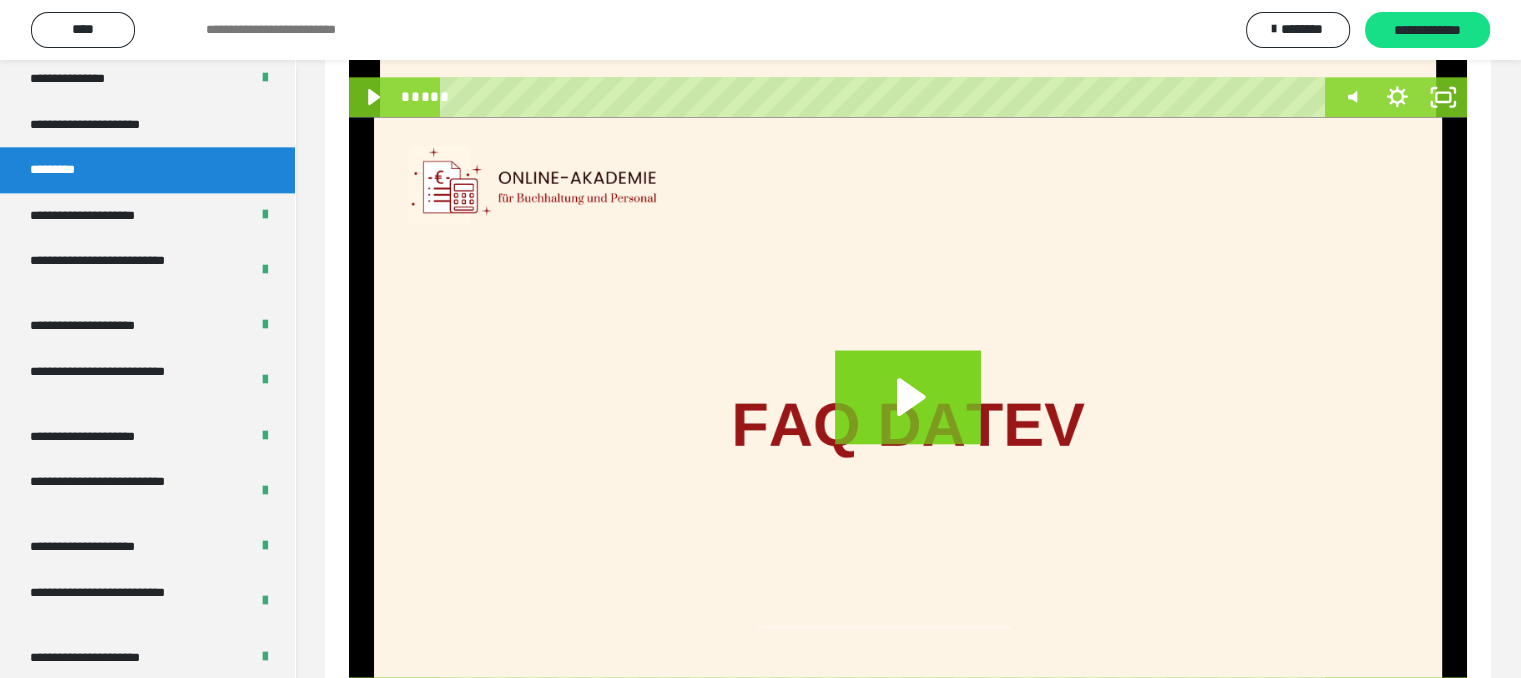 scroll, scrollTop: 2653, scrollLeft: 0, axis: vertical 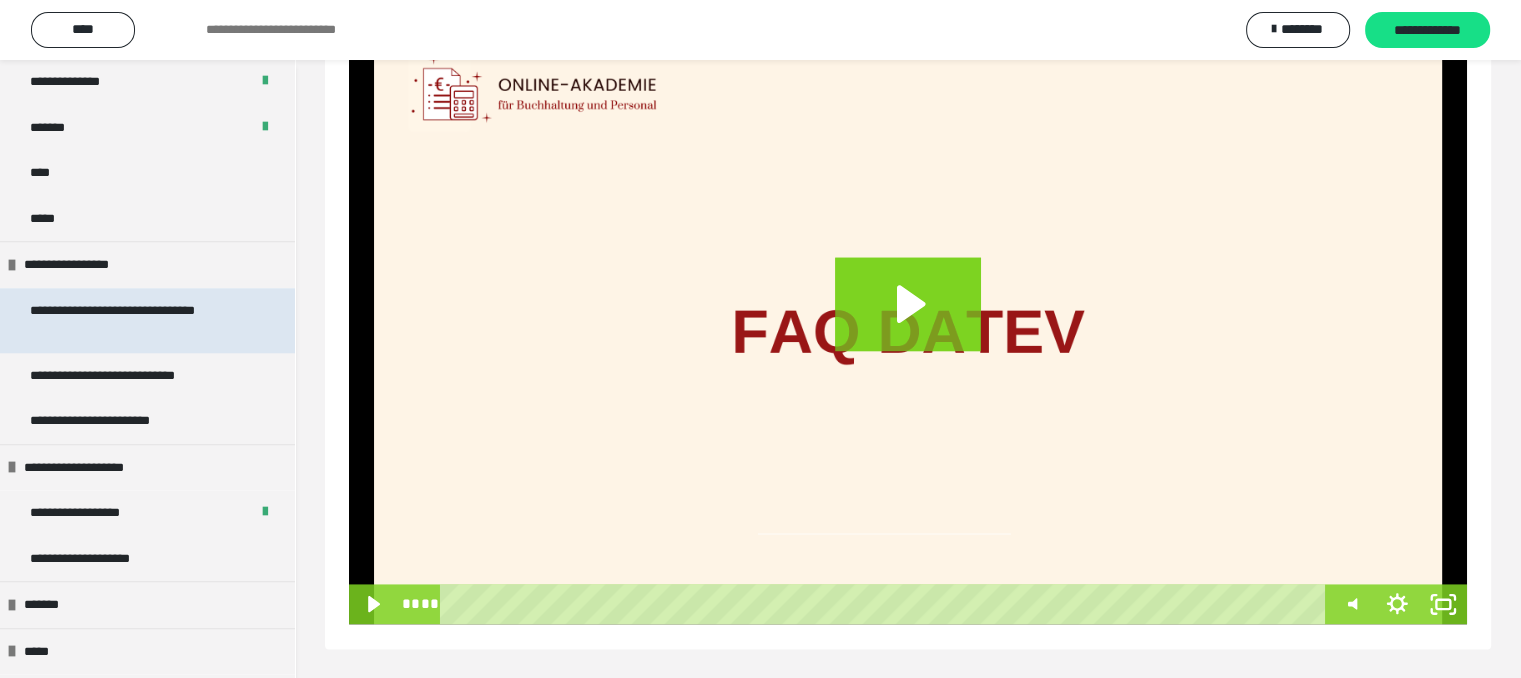 click on "**********" at bounding box center (132, 320) 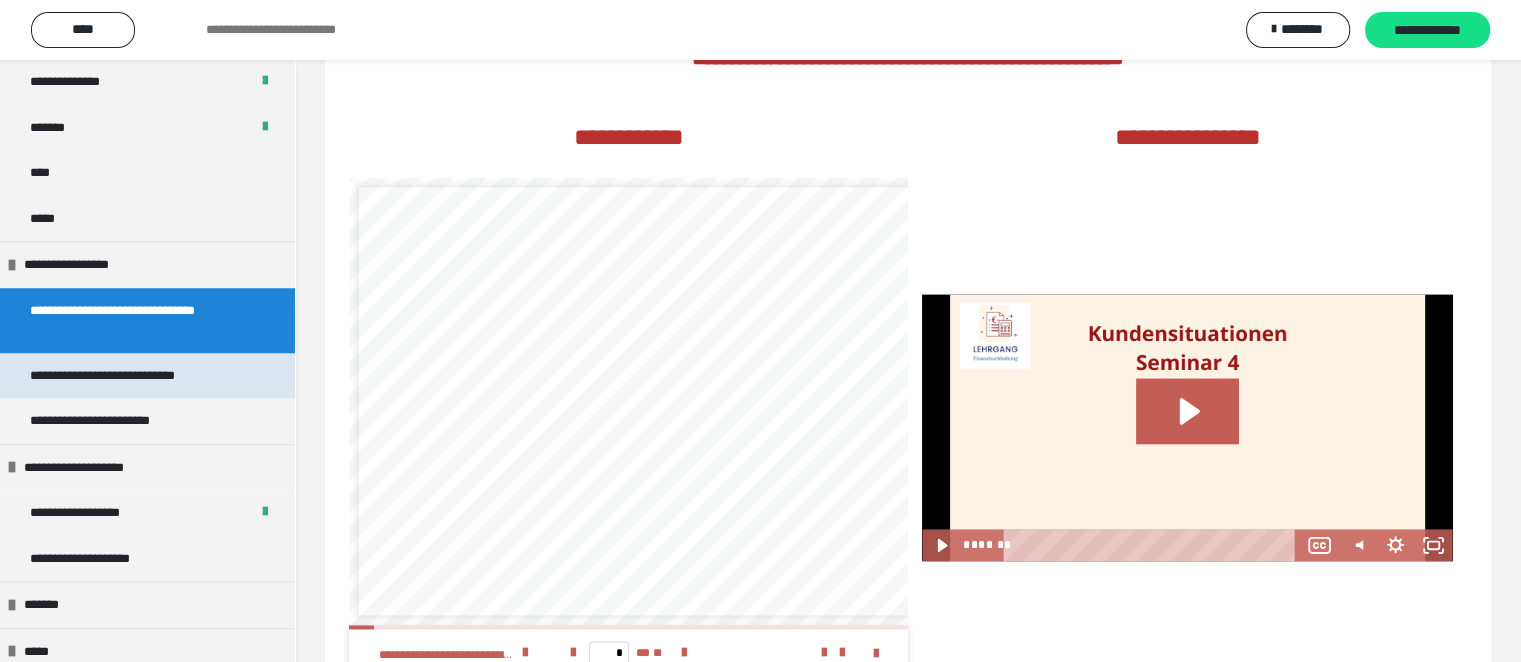 click on "**********" at bounding box center (131, 376) 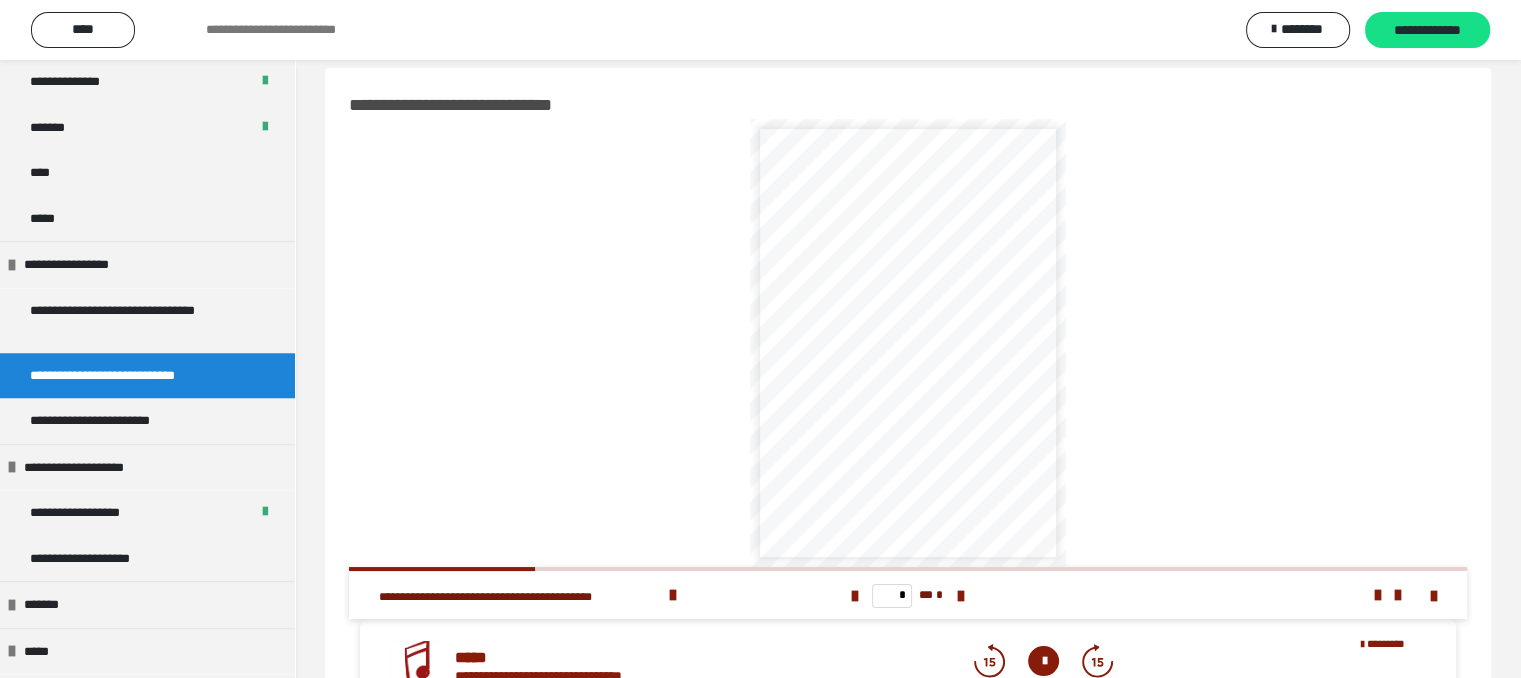 scroll, scrollTop: 0, scrollLeft: 0, axis: both 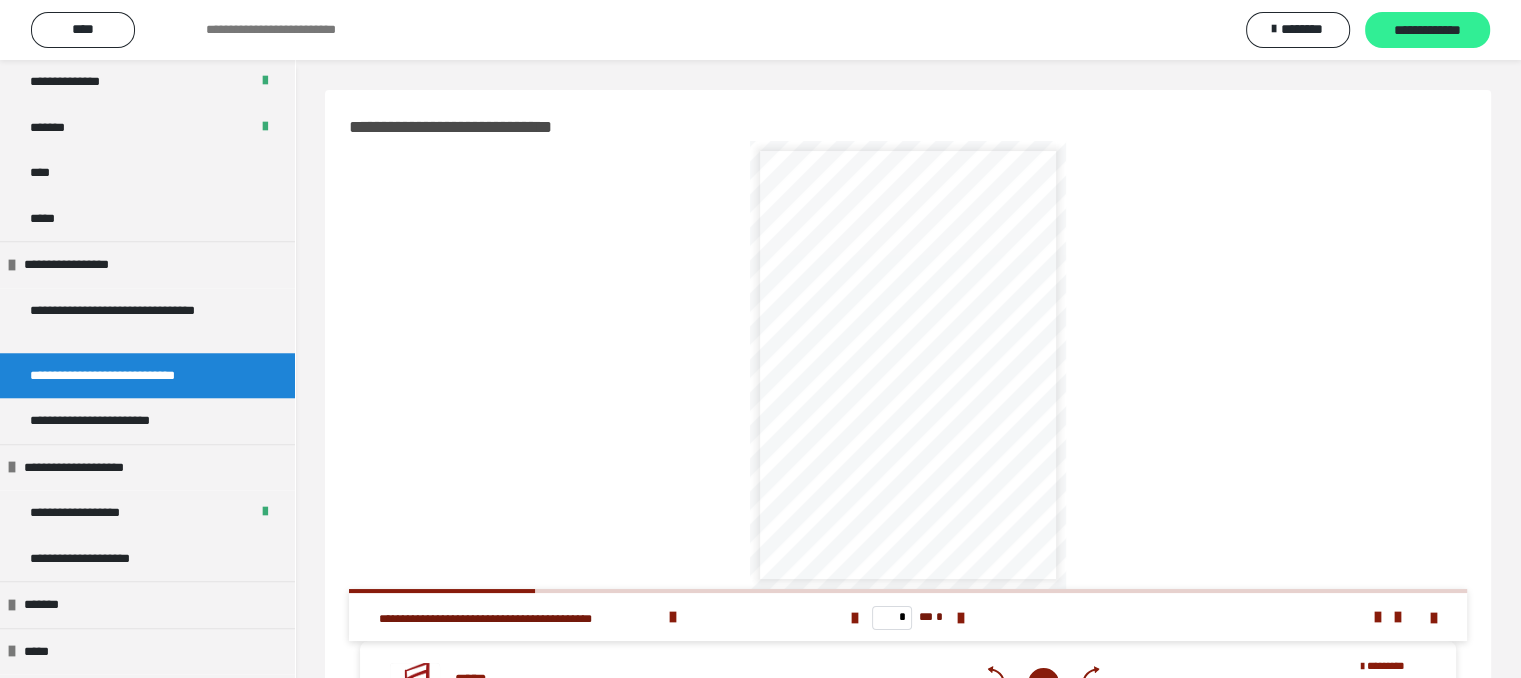 click on "**********" at bounding box center [1427, 31] 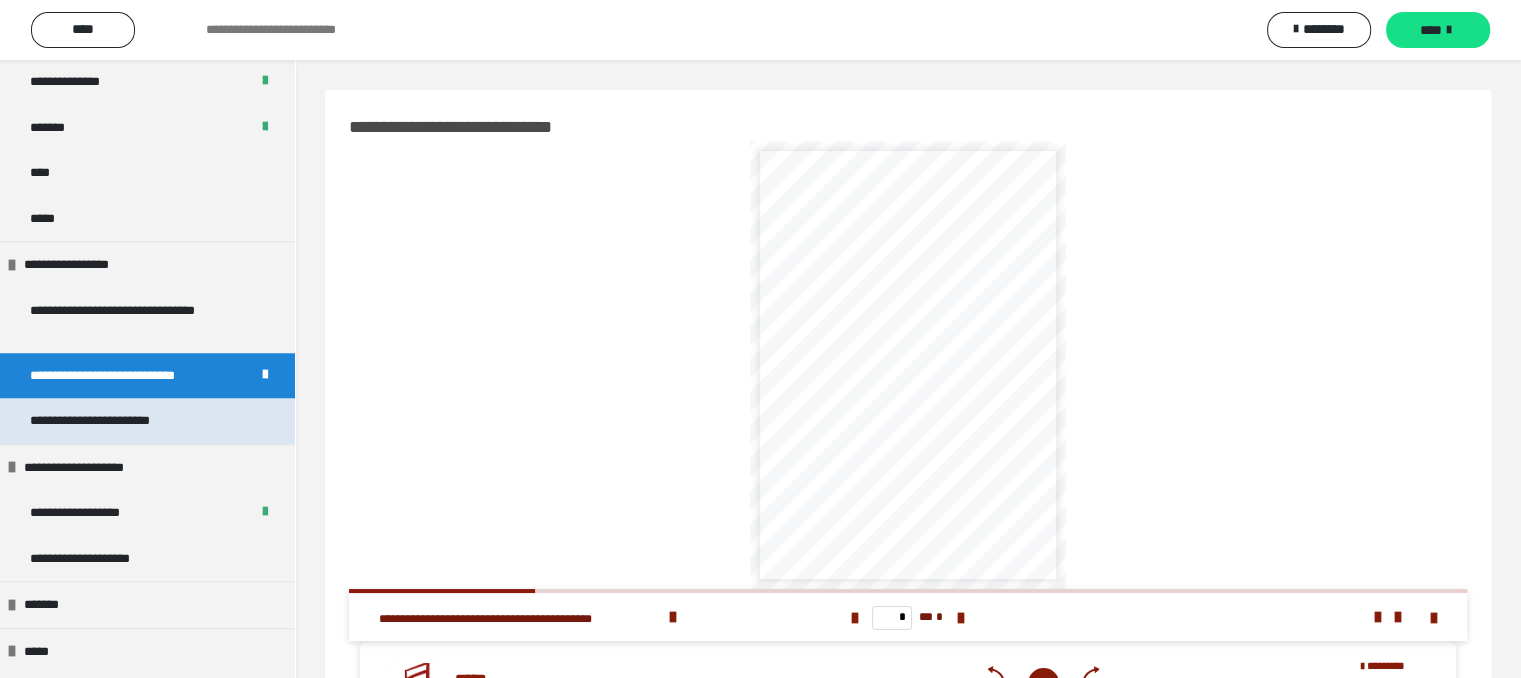 click on "**********" at bounding box center (117, 421) 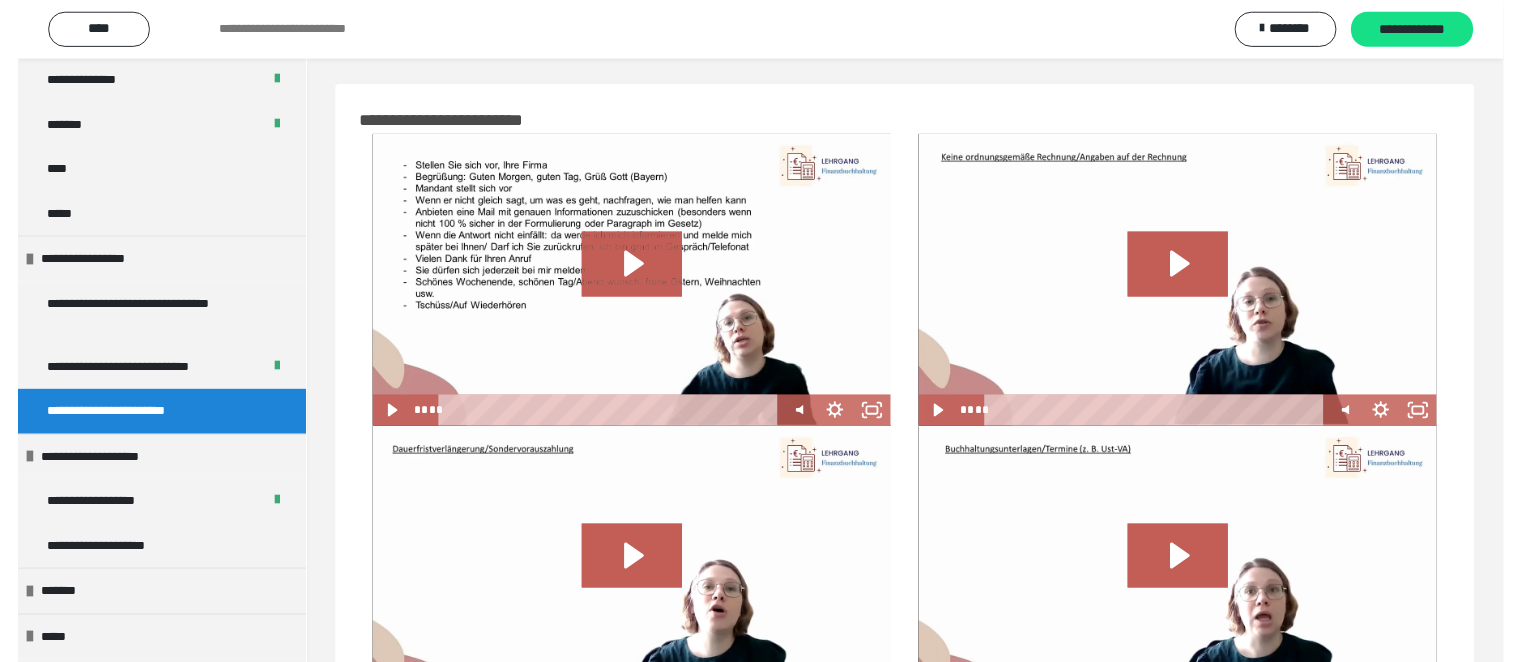 scroll, scrollTop: 0, scrollLeft: 0, axis: both 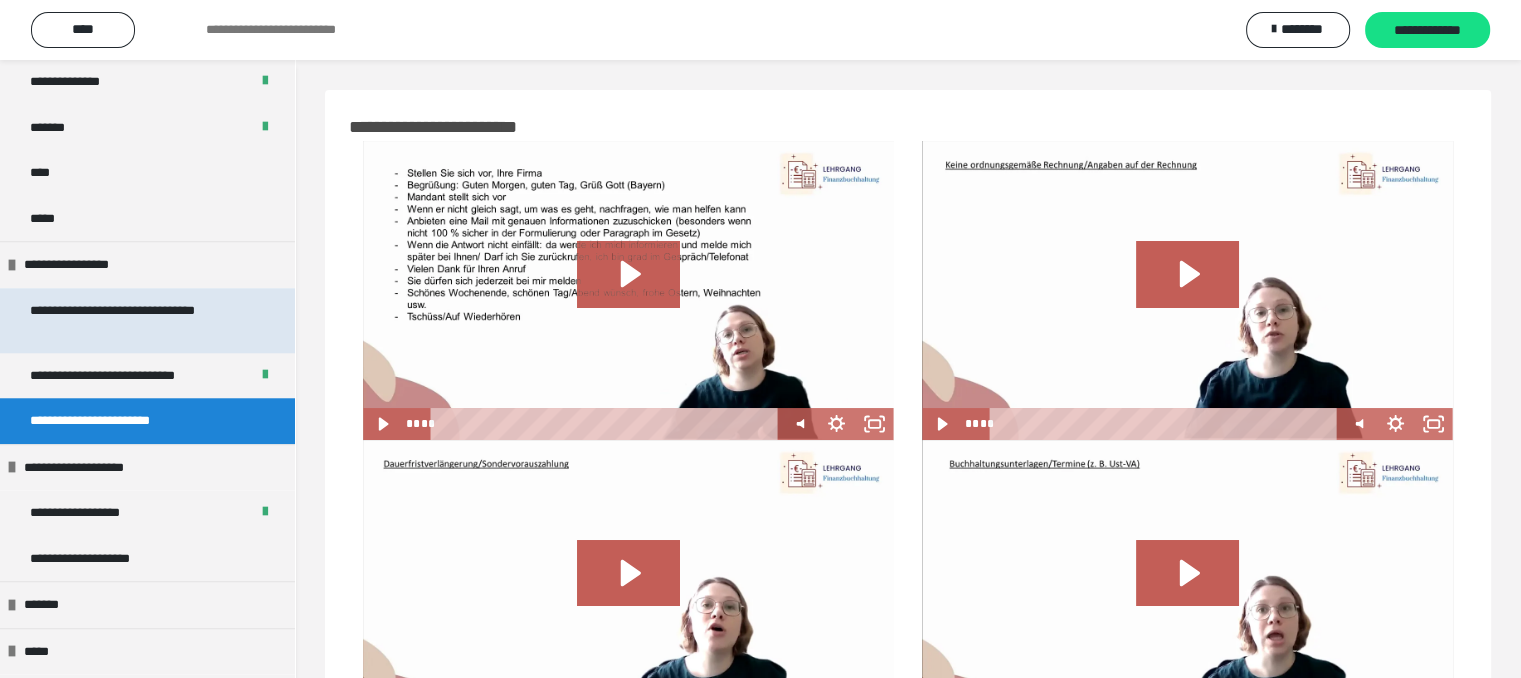 click on "**********" at bounding box center (132, 320) 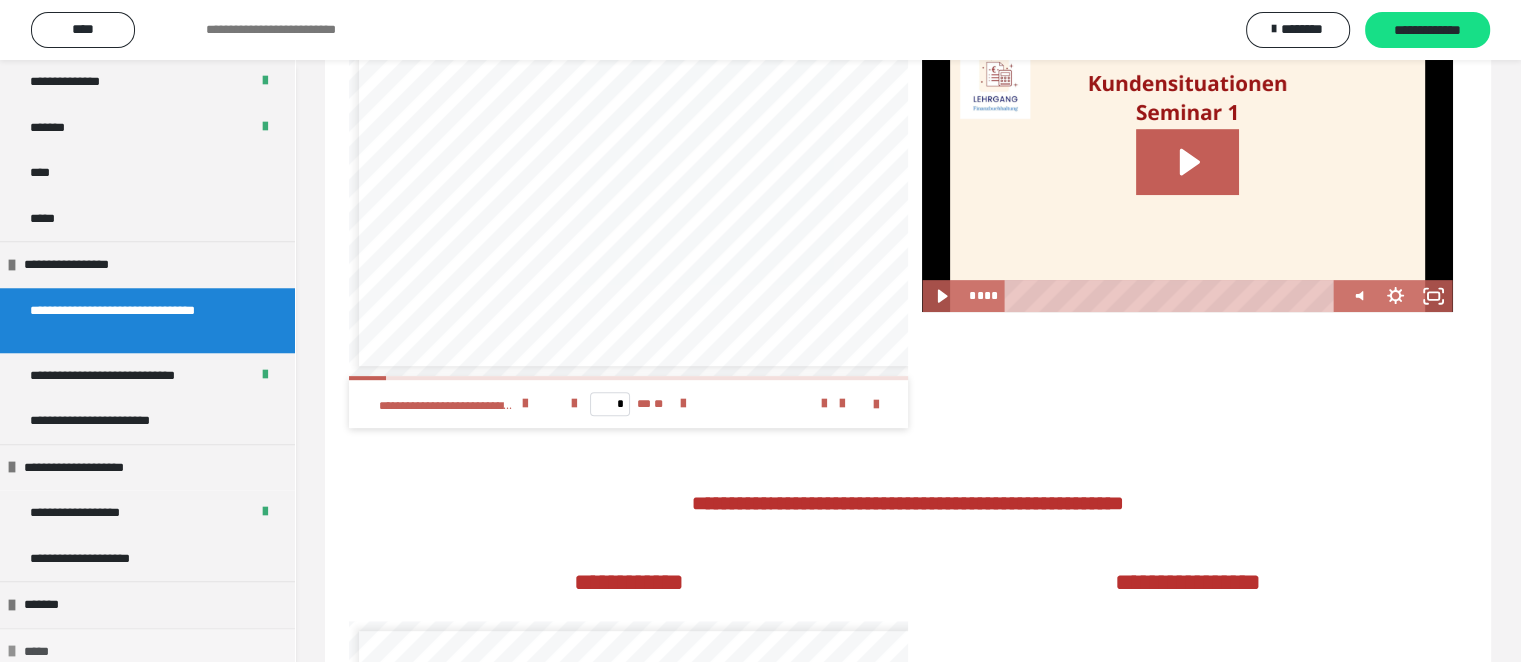 scroll, scrollTop: 821, scrollLeft: 0, axis: vertical 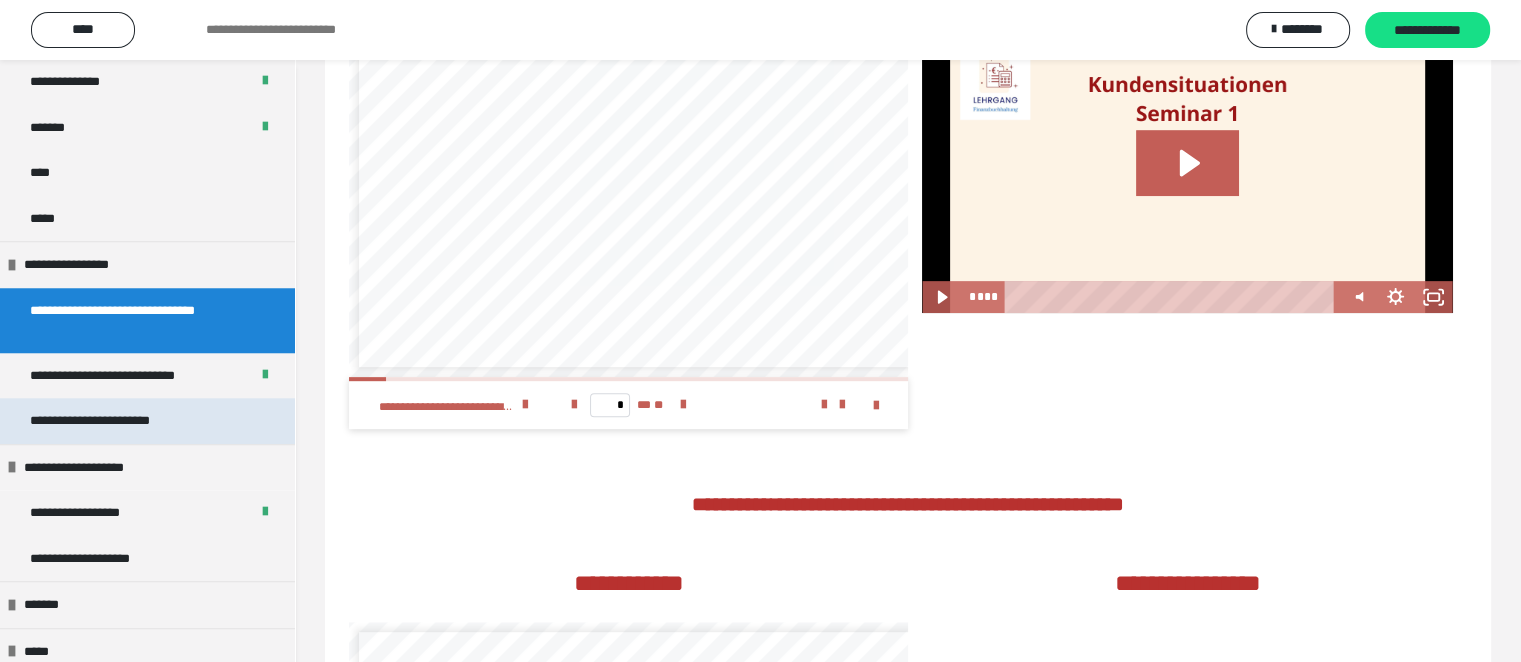 click on "**********" at bounding box center (117, 421) 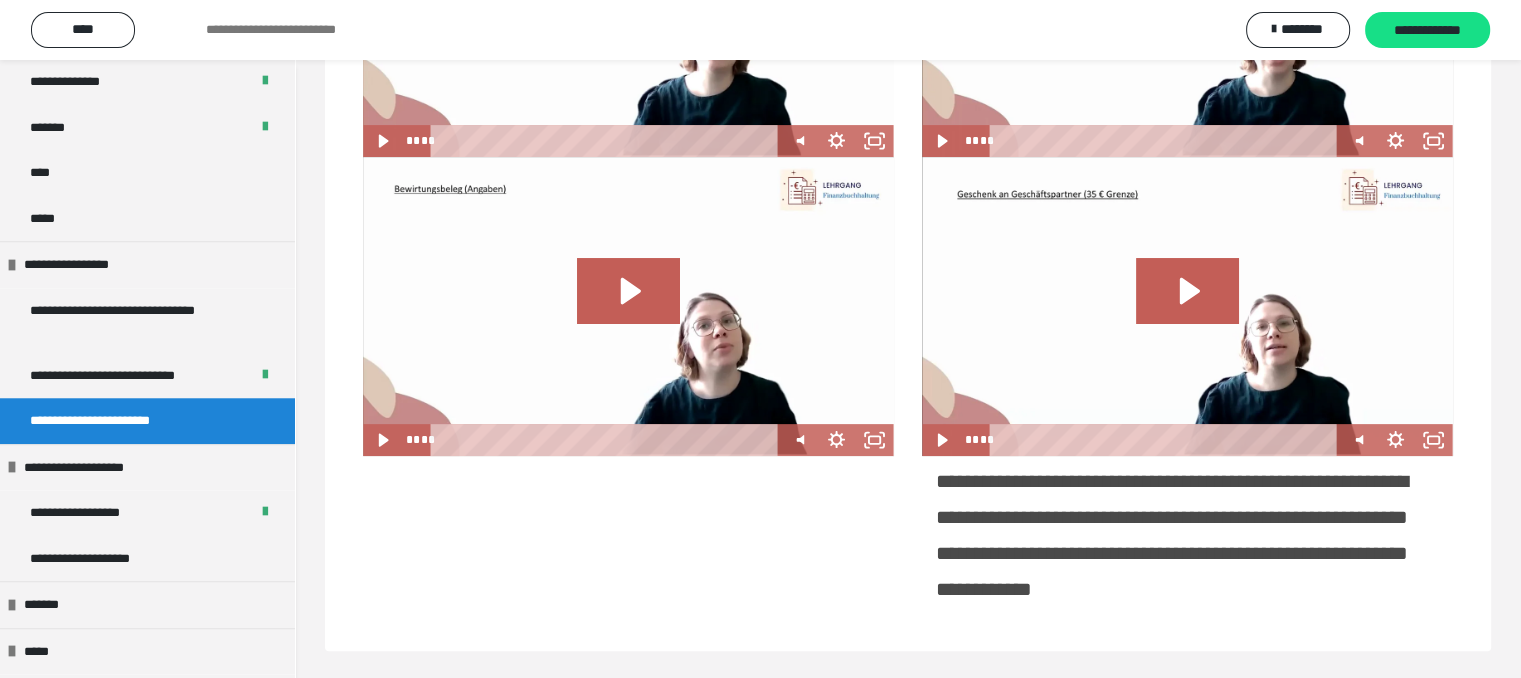 scroll, scrollTop: 620, scrollLeft: 0, axis: vertical 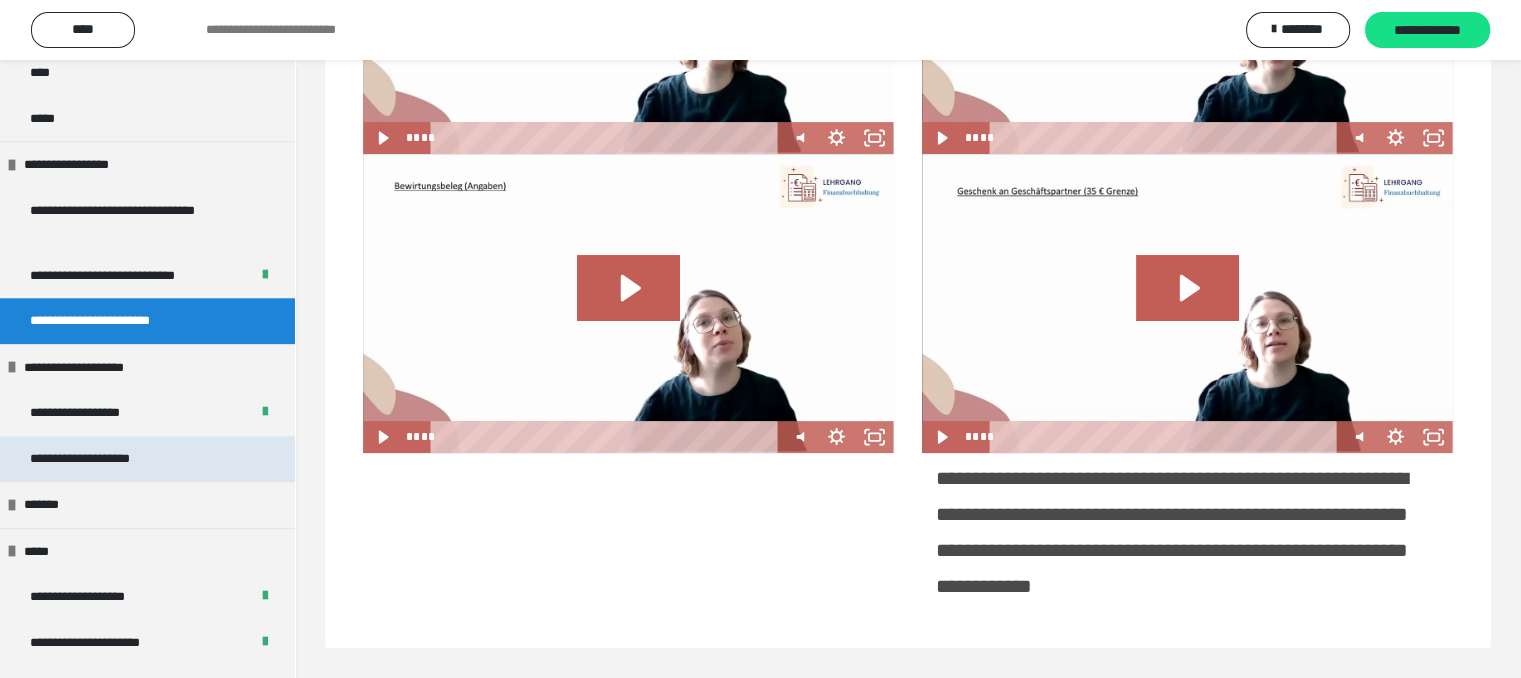 click on "**********" at bounding box center (147, 459) 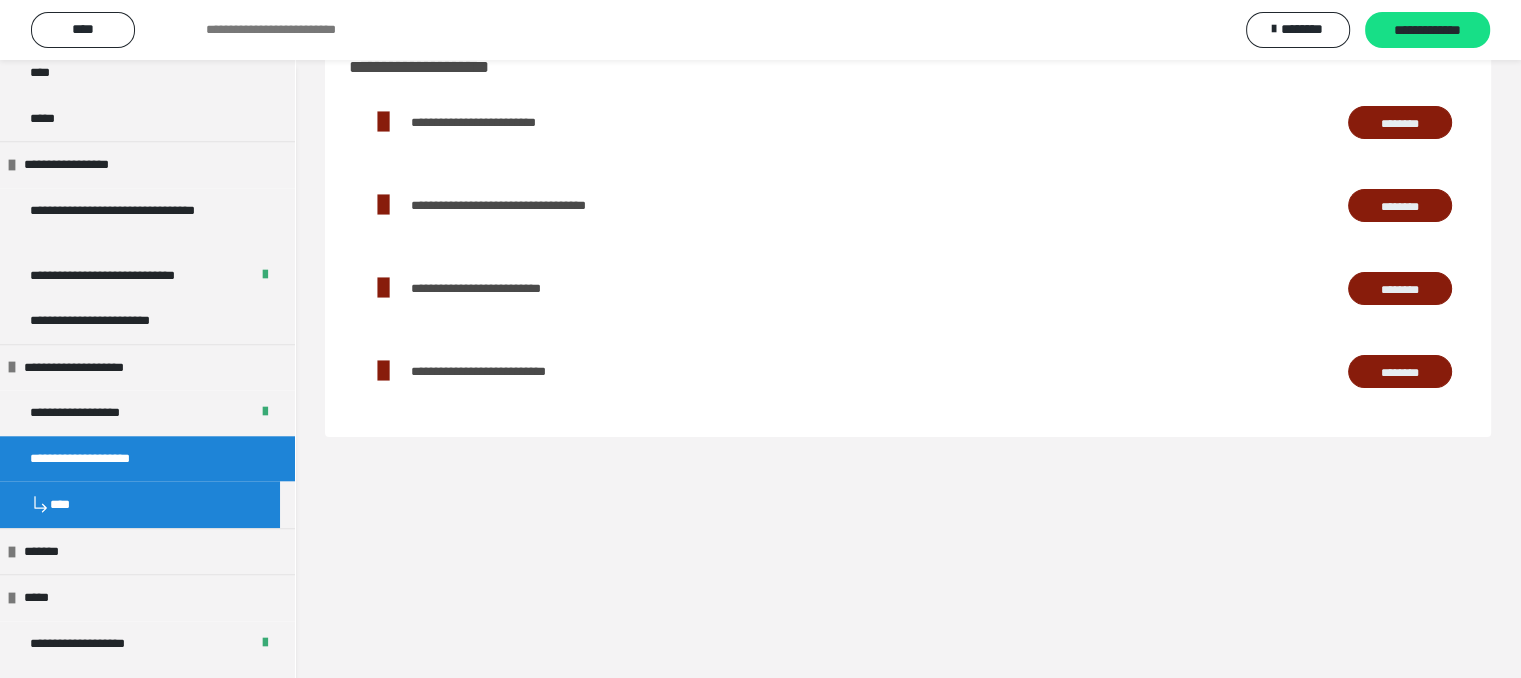 scroll, scrollTop: 60, scrollLeft: 0, axis: vertical 